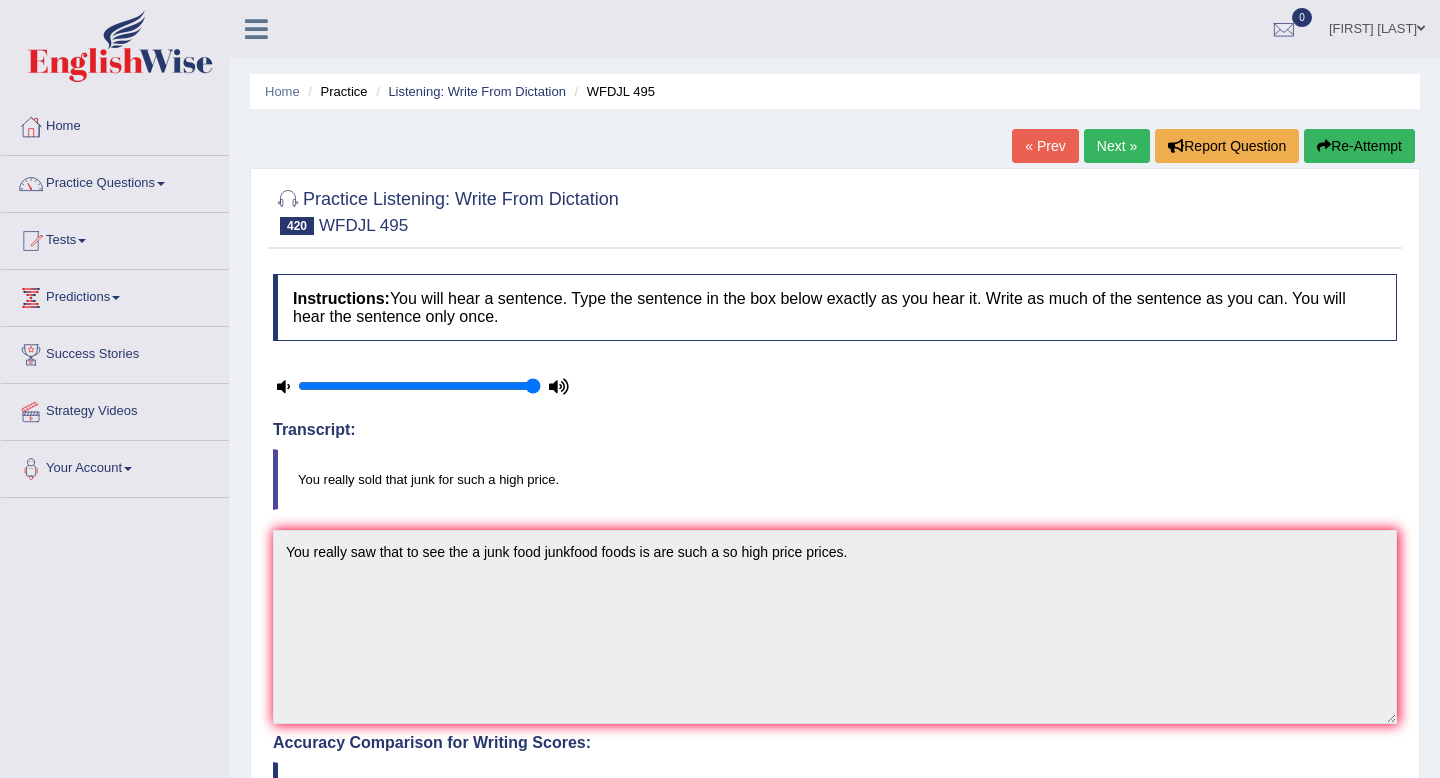 scroll, scrollTop: 332, scrollLeft: 0, axis: vertical 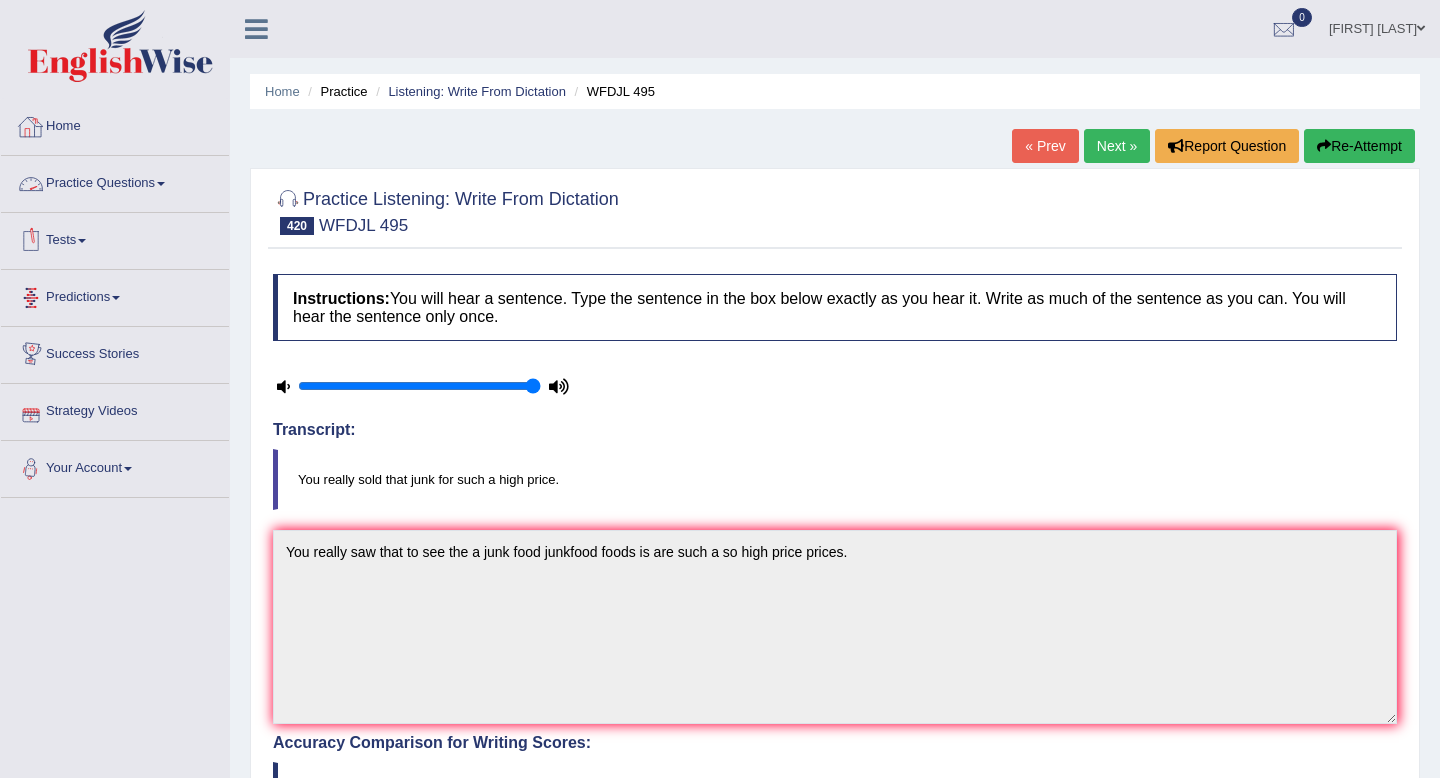 click on "Home" at bounding box center [115, 124] 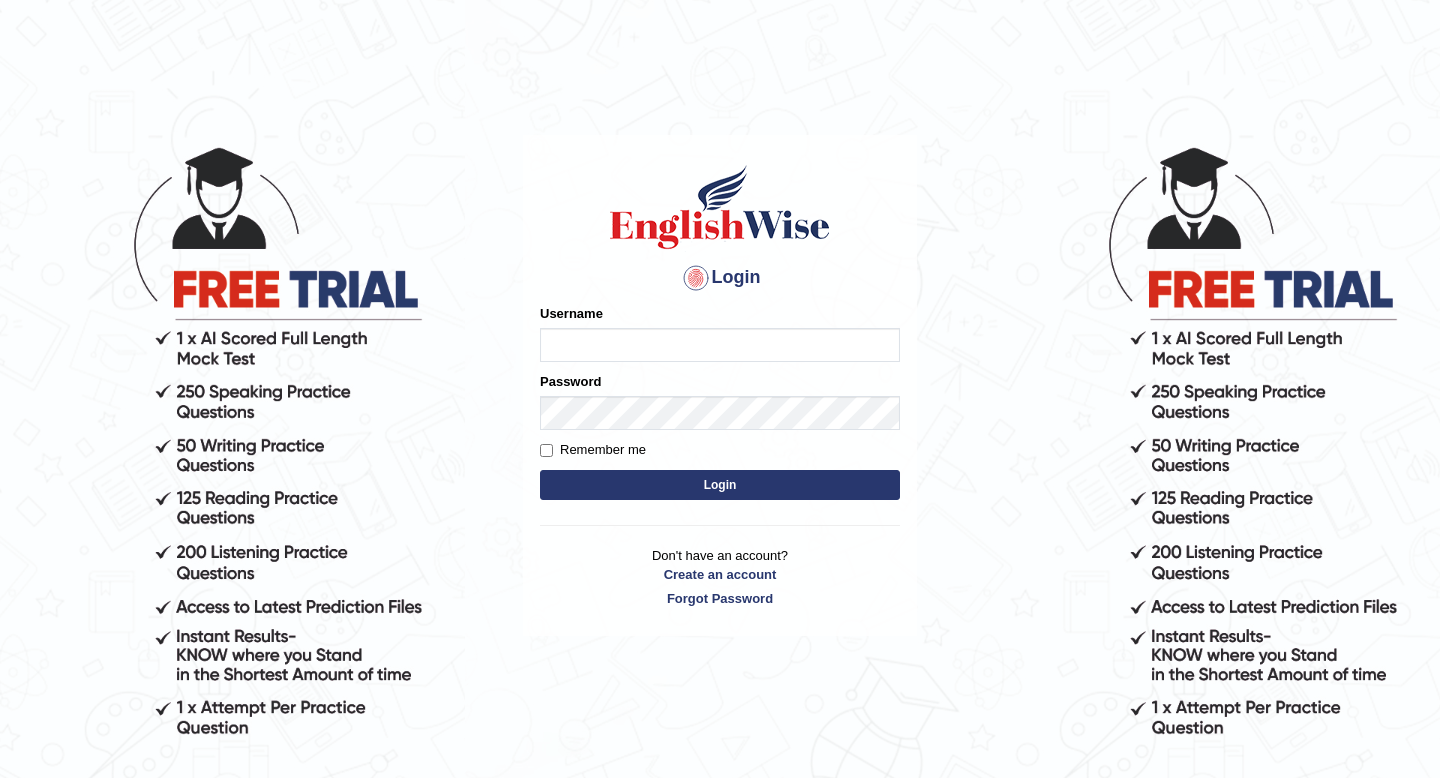 scroll, scrollTop: 0, scrollLeft: 0, axis: both 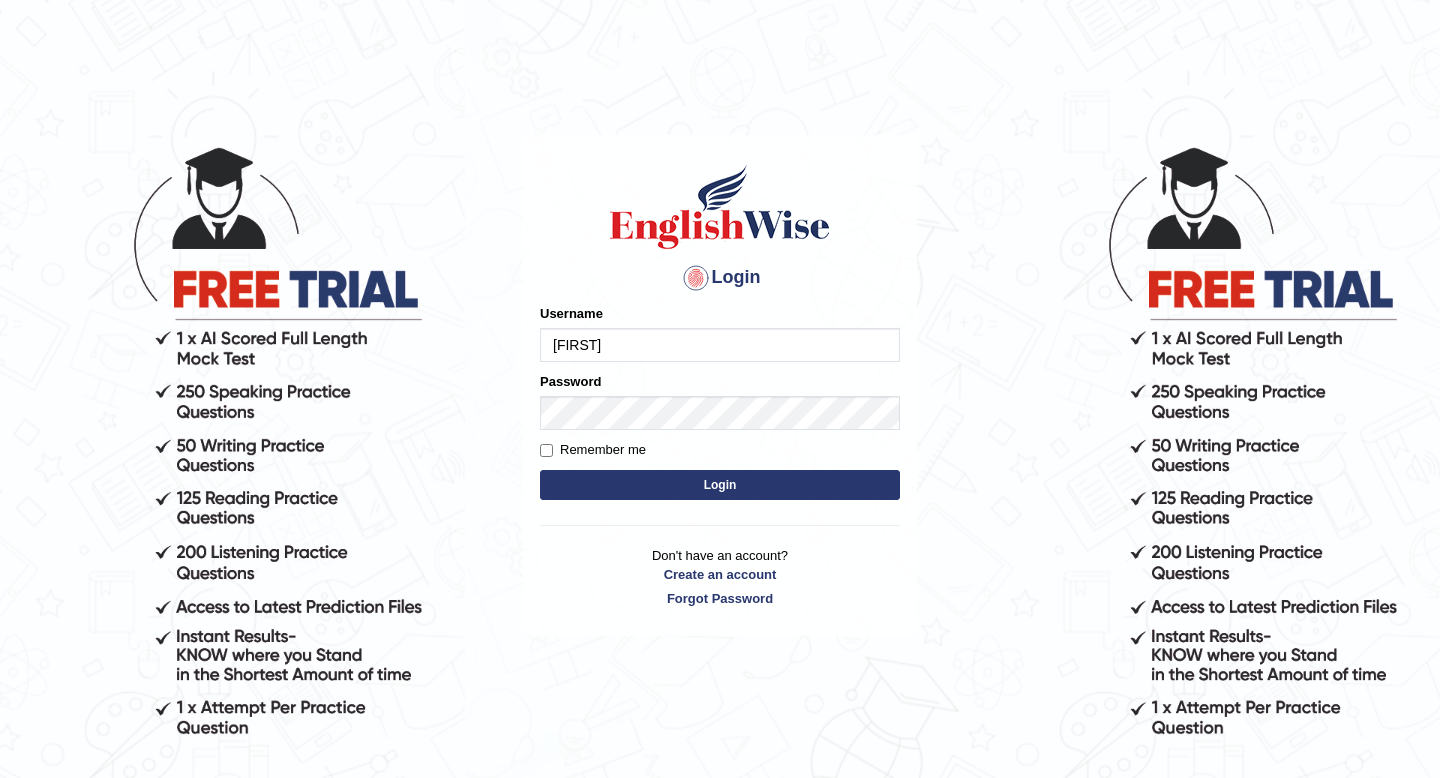 click on "Login" at bounding box center [720, 485] 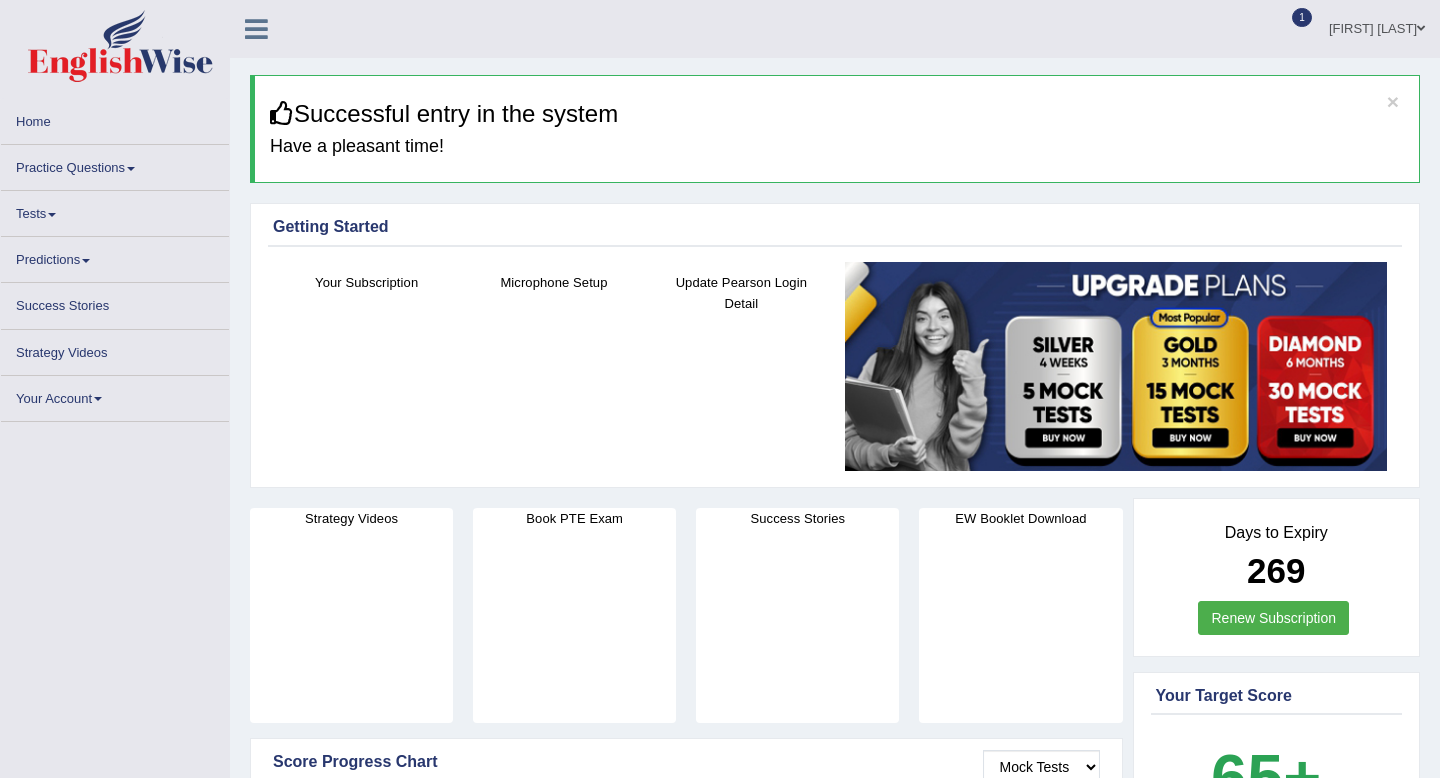 scroll, scrollTop: 0, scrollLeft: 0, axis: both 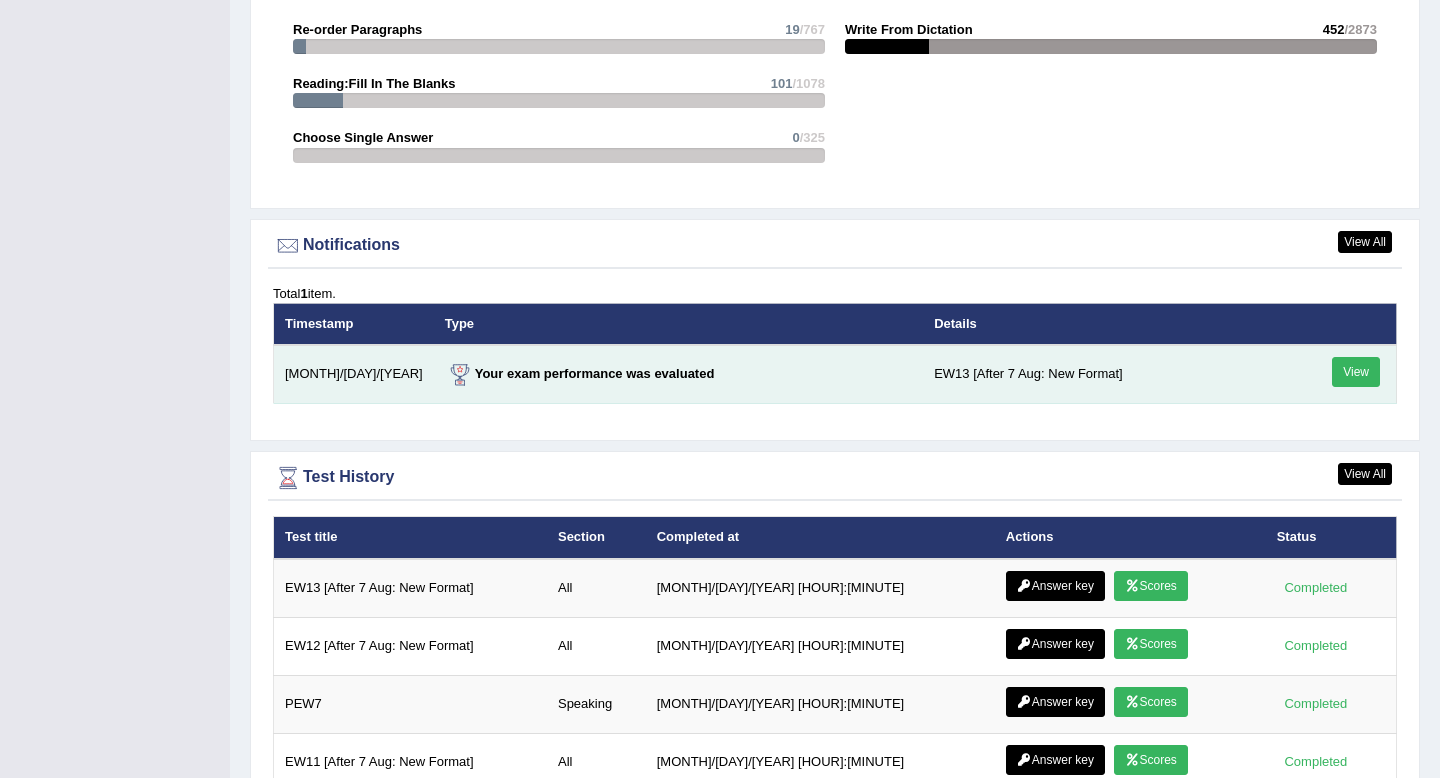click on "View" at bounding box center (1356, 372) 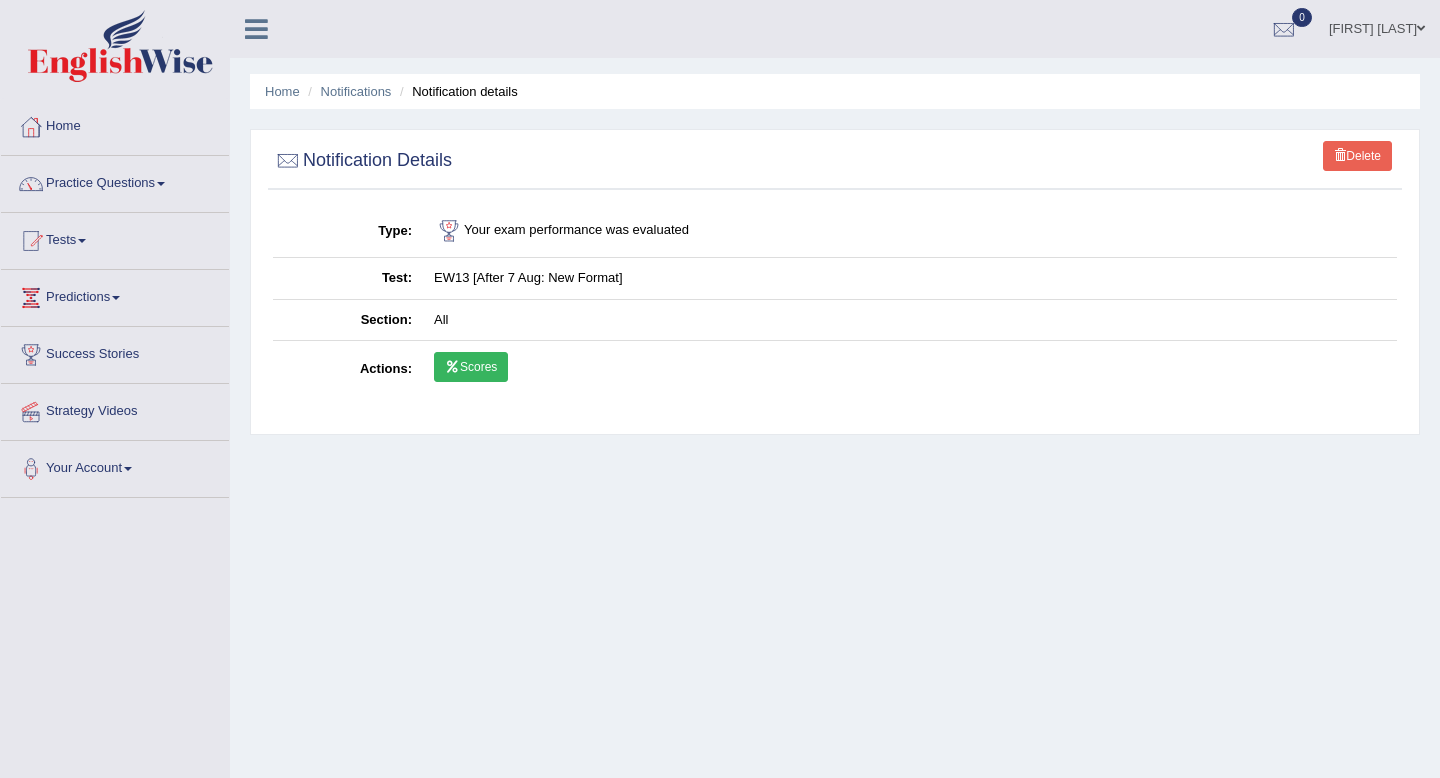 scroll, scrollTop: 0, scrollLeft: 0, axis: both 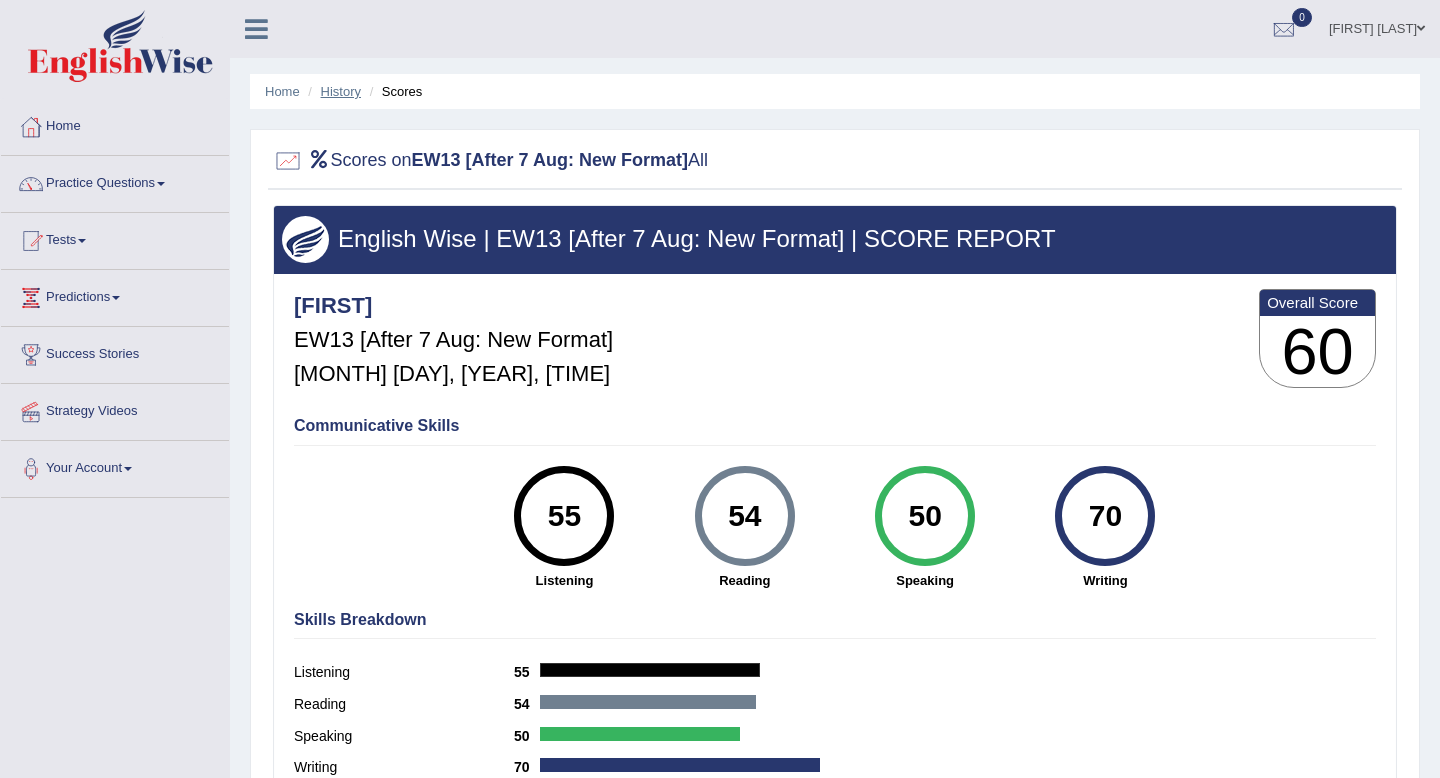 click on "History" at bounding box center (341, 91) 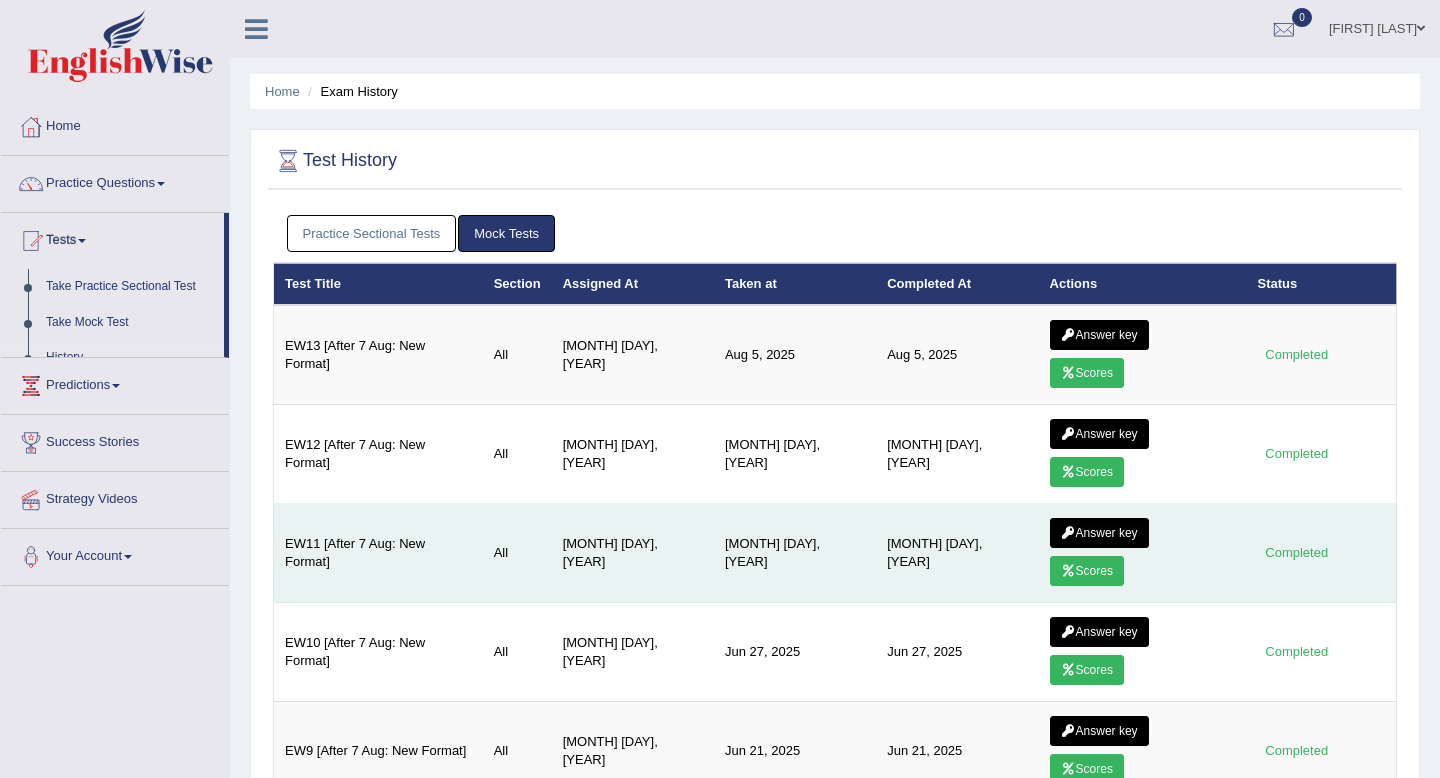 scroll, scrollTop: 0, scrollLeft: 0, axis: both 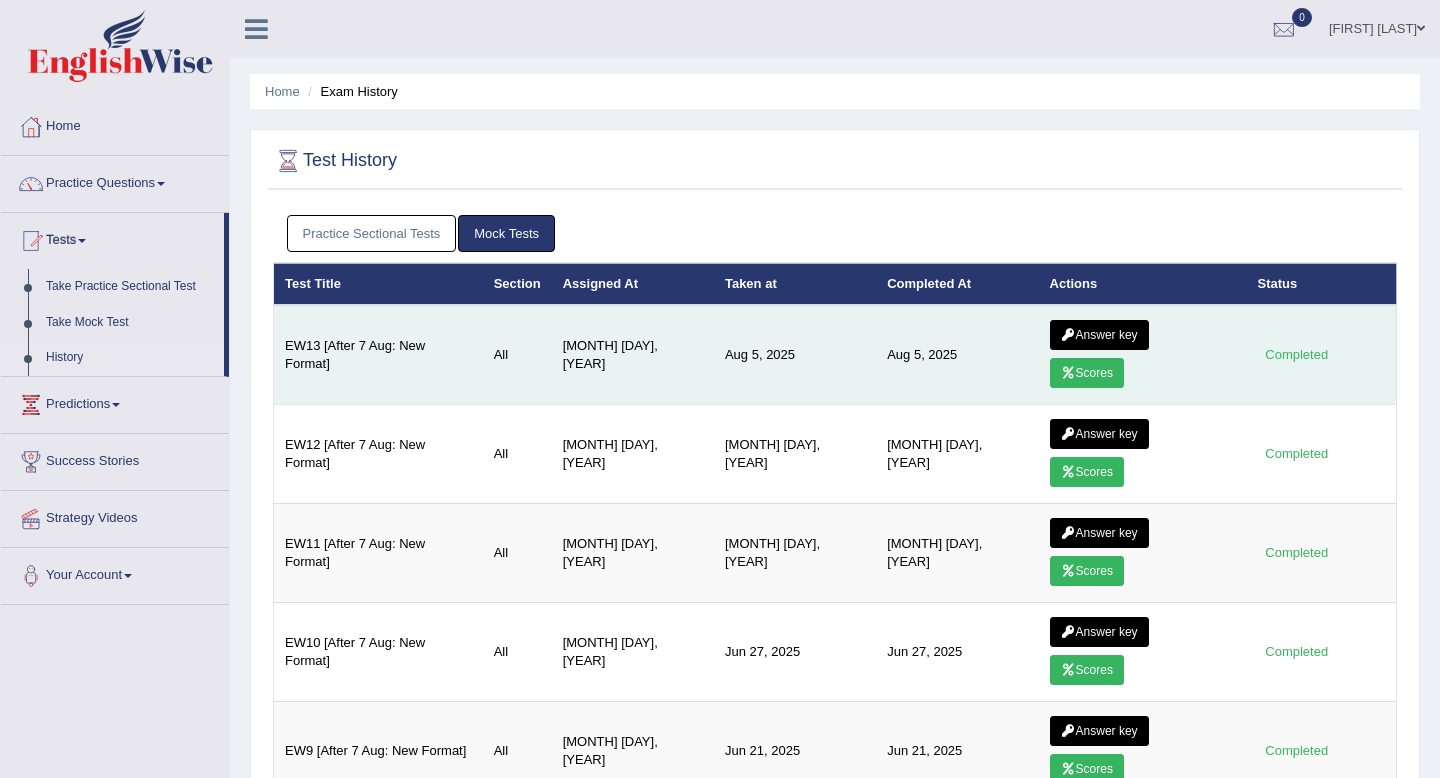 click on "Answer key" at bounding box center (1099, 335) 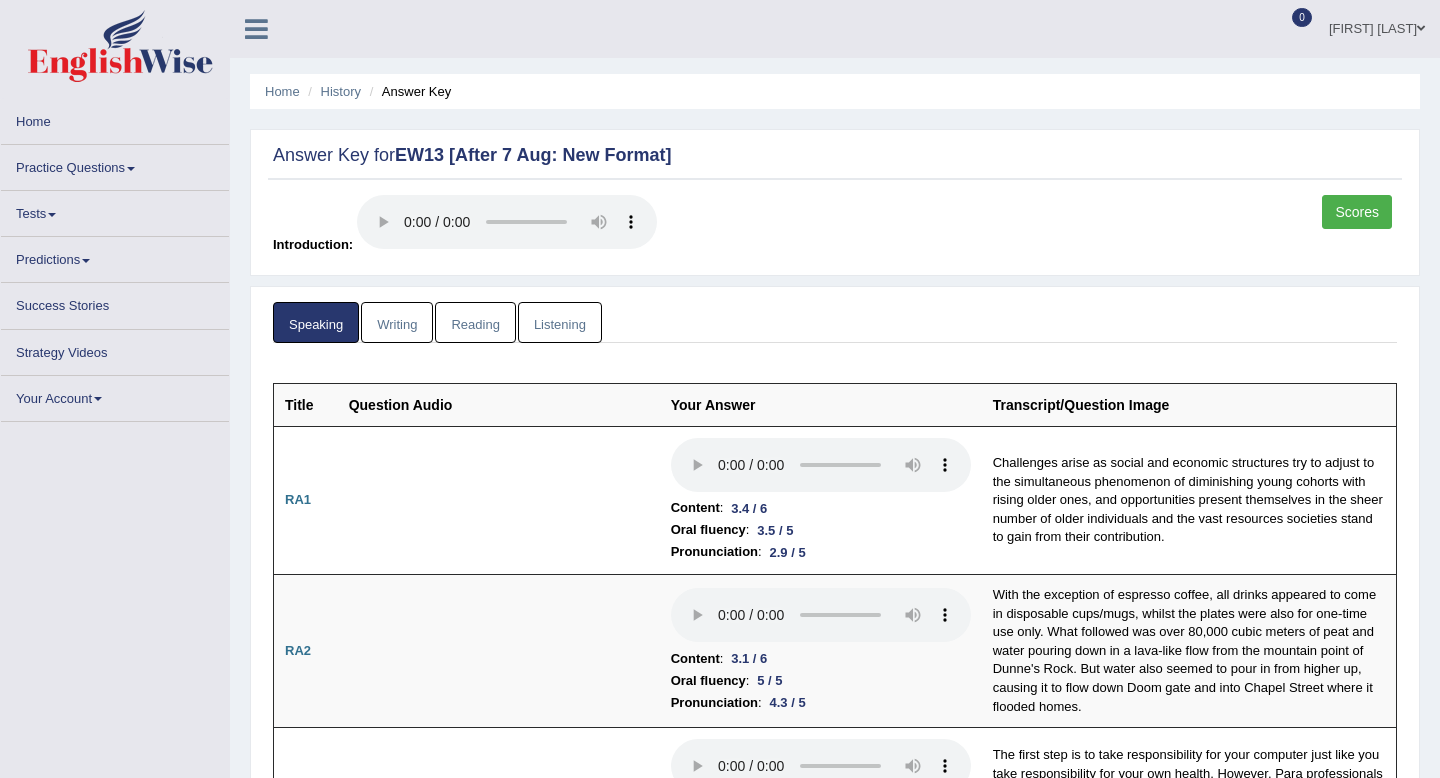 scroll, scrollTop: 0, scrollLeft: 0, axis: both 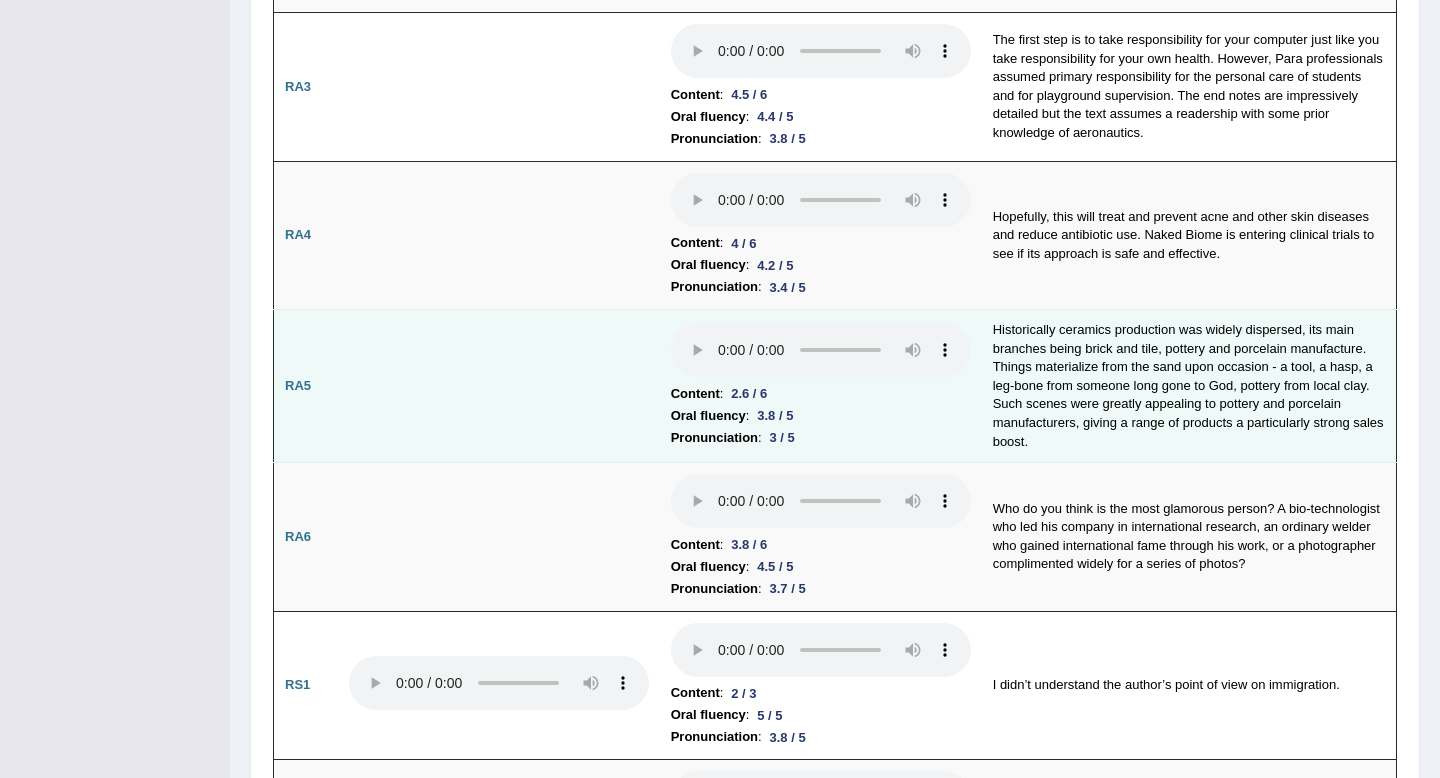 type 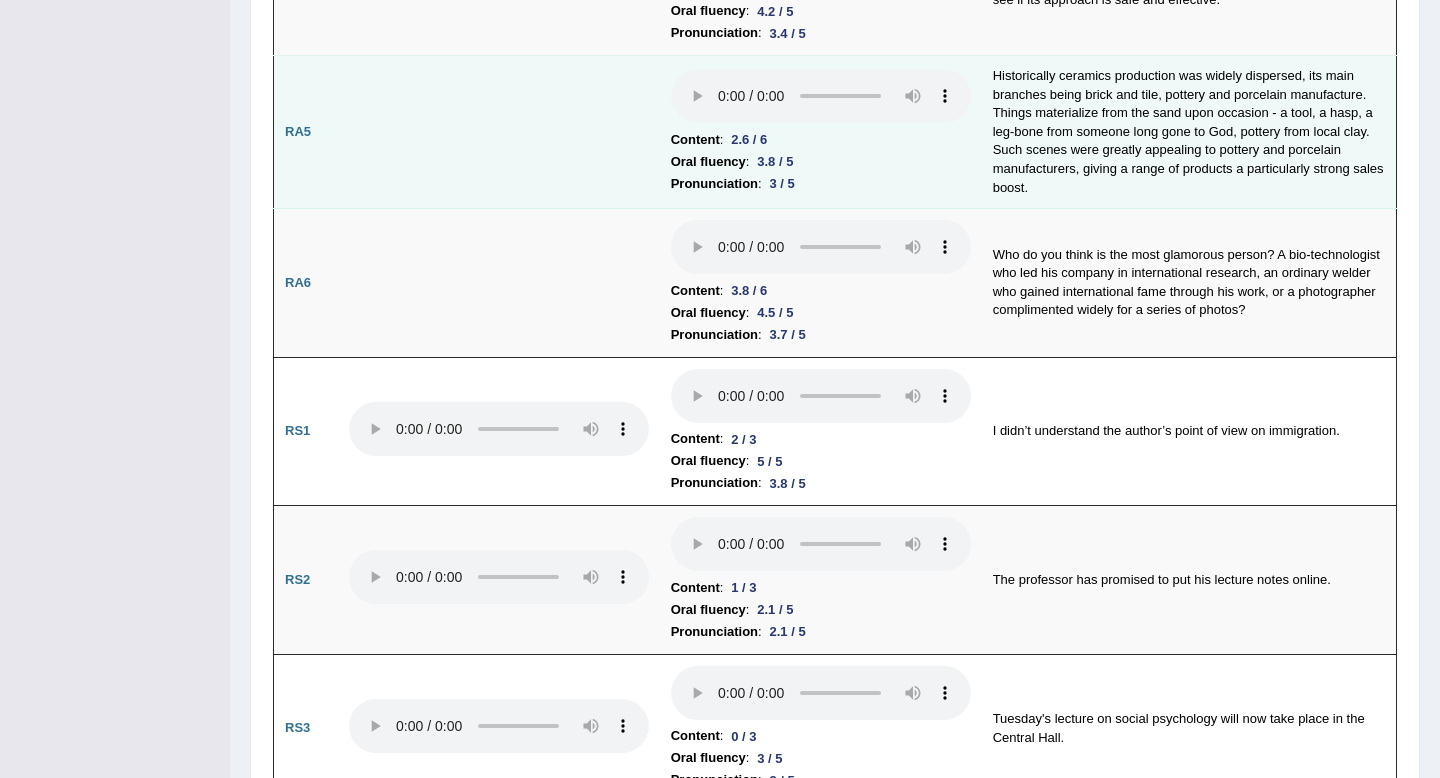 scroll, scrollTop: 982, scrollLeft: 0, axis: vertical 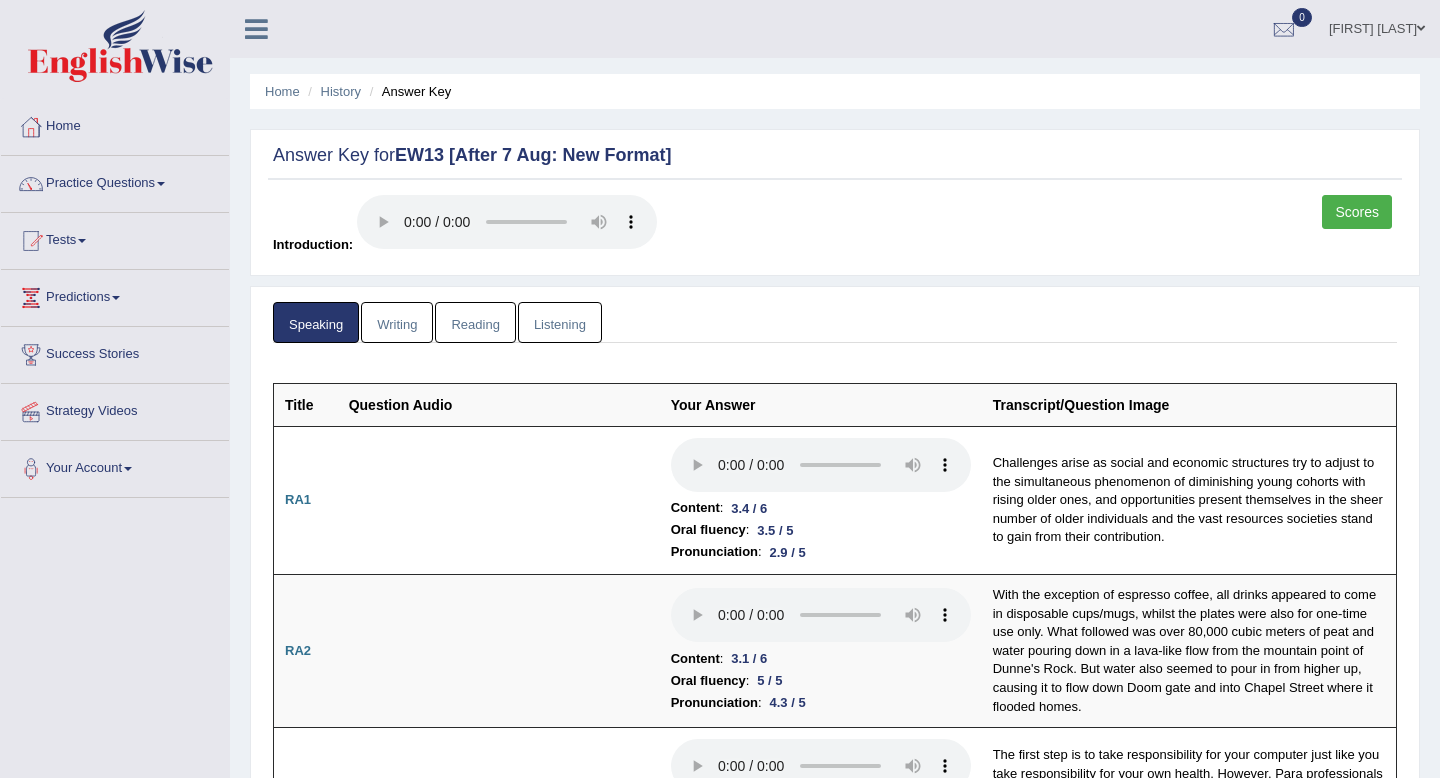 click on "Writing" at bounding box center [397, 322] 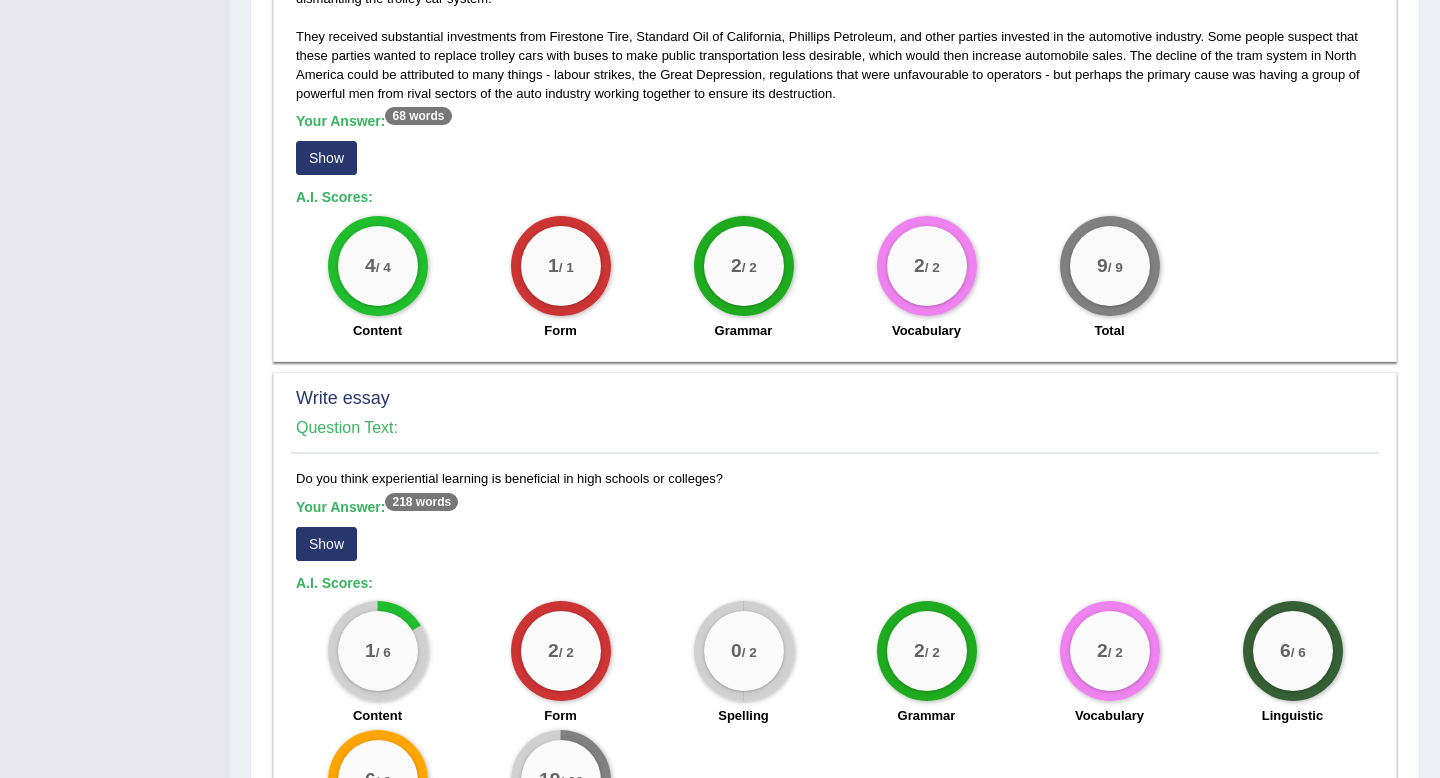 scroll, scrollTop: 1373, scrollLeft: 0, axis: vertical 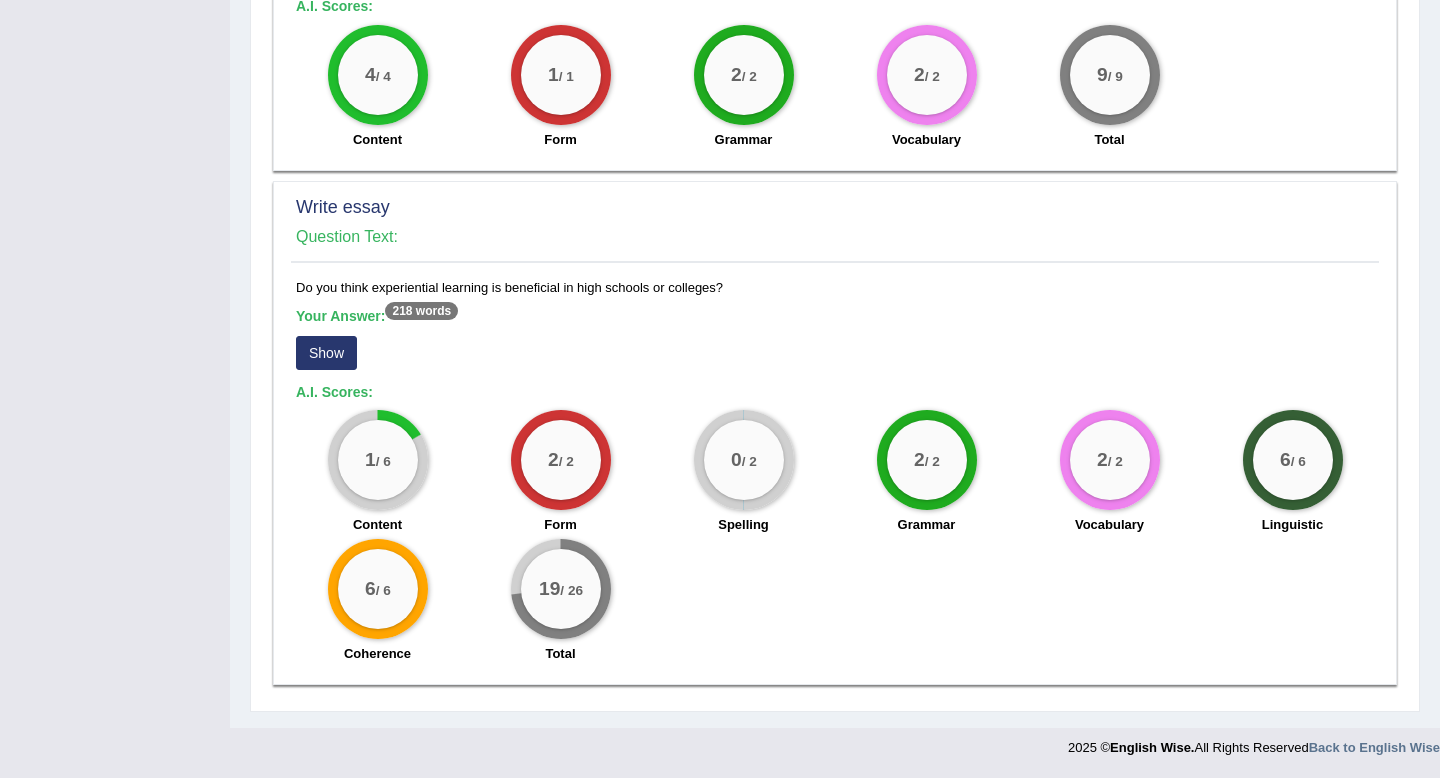 click on "Show" at bounding box center (326, 353) 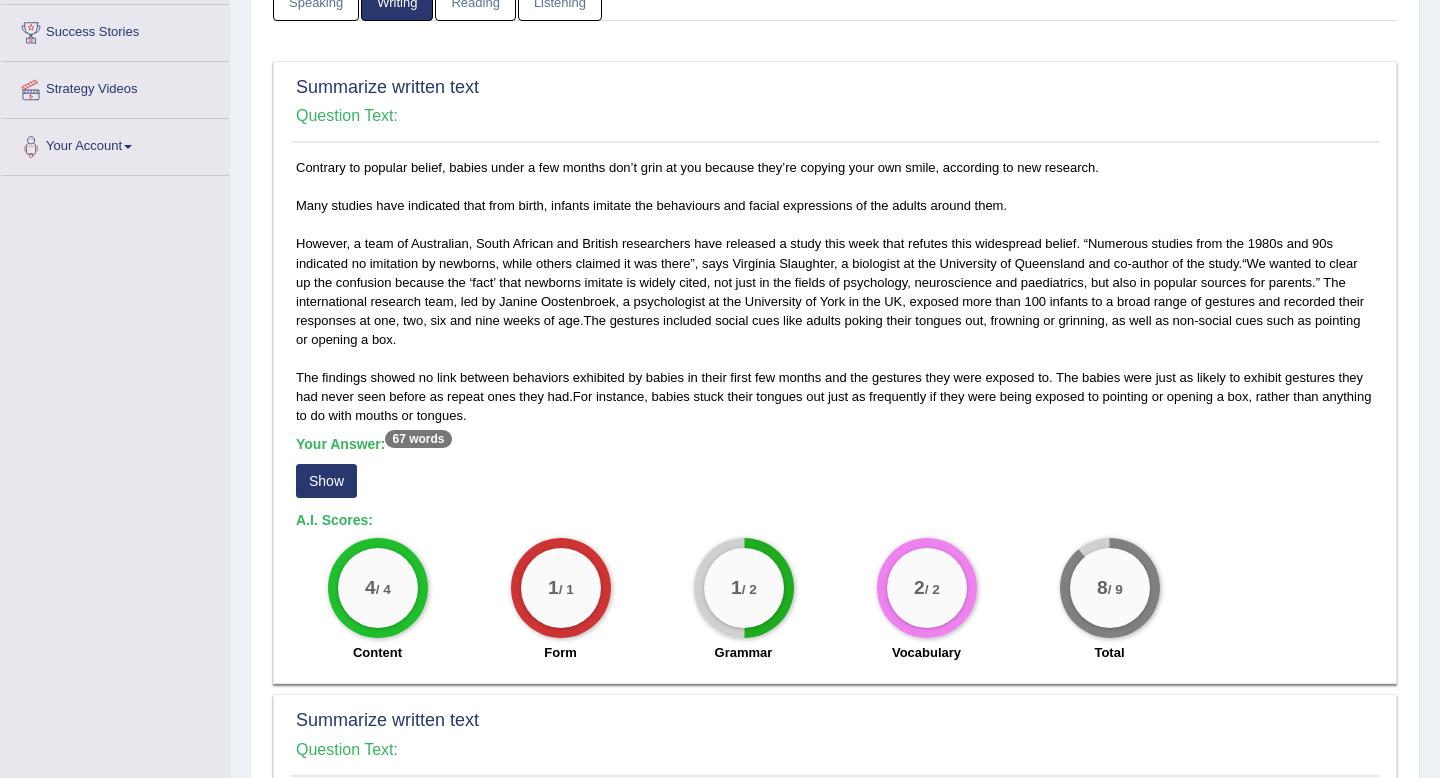 scroll, scrollTop: 0, scrollLeft: 0, axis: both 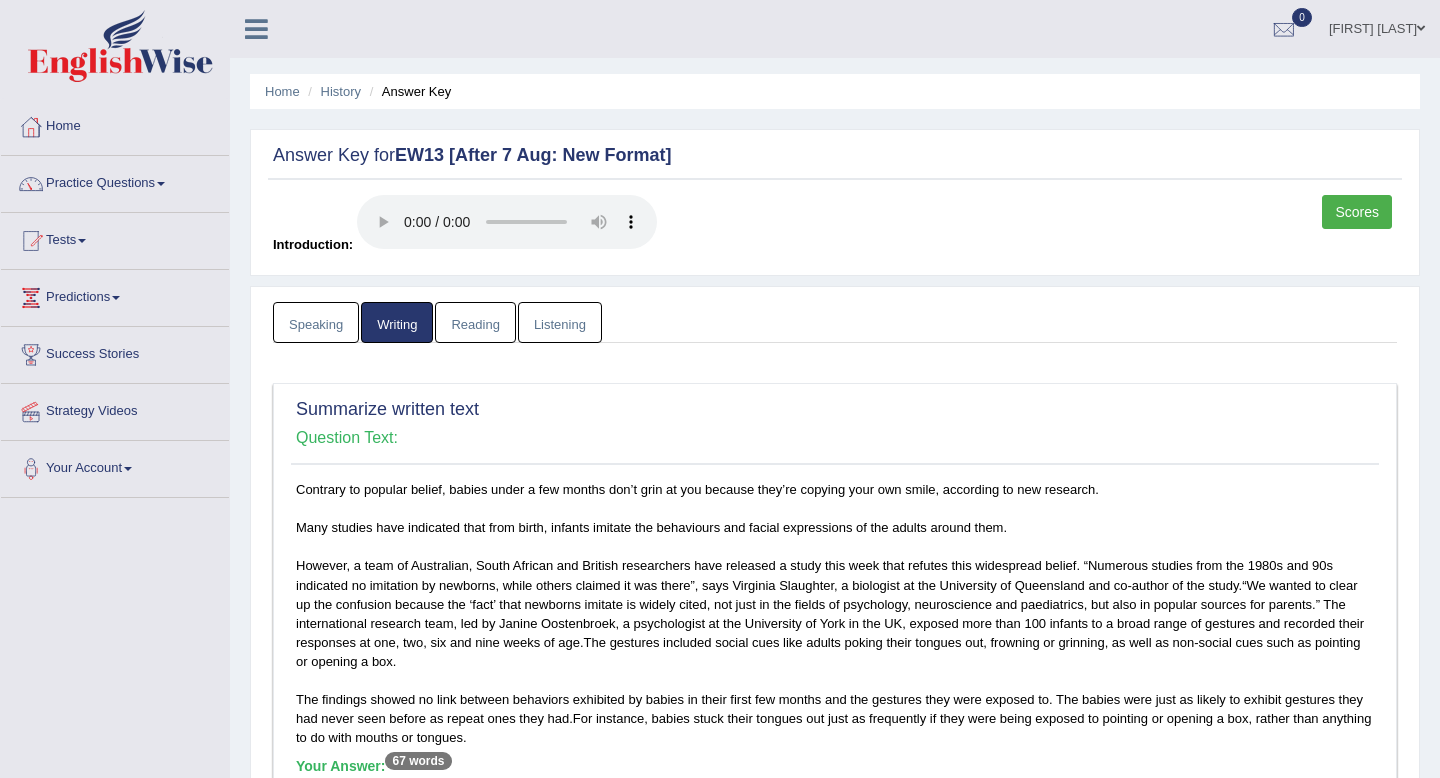 click on "Reading" at bounding box center [475, 322] 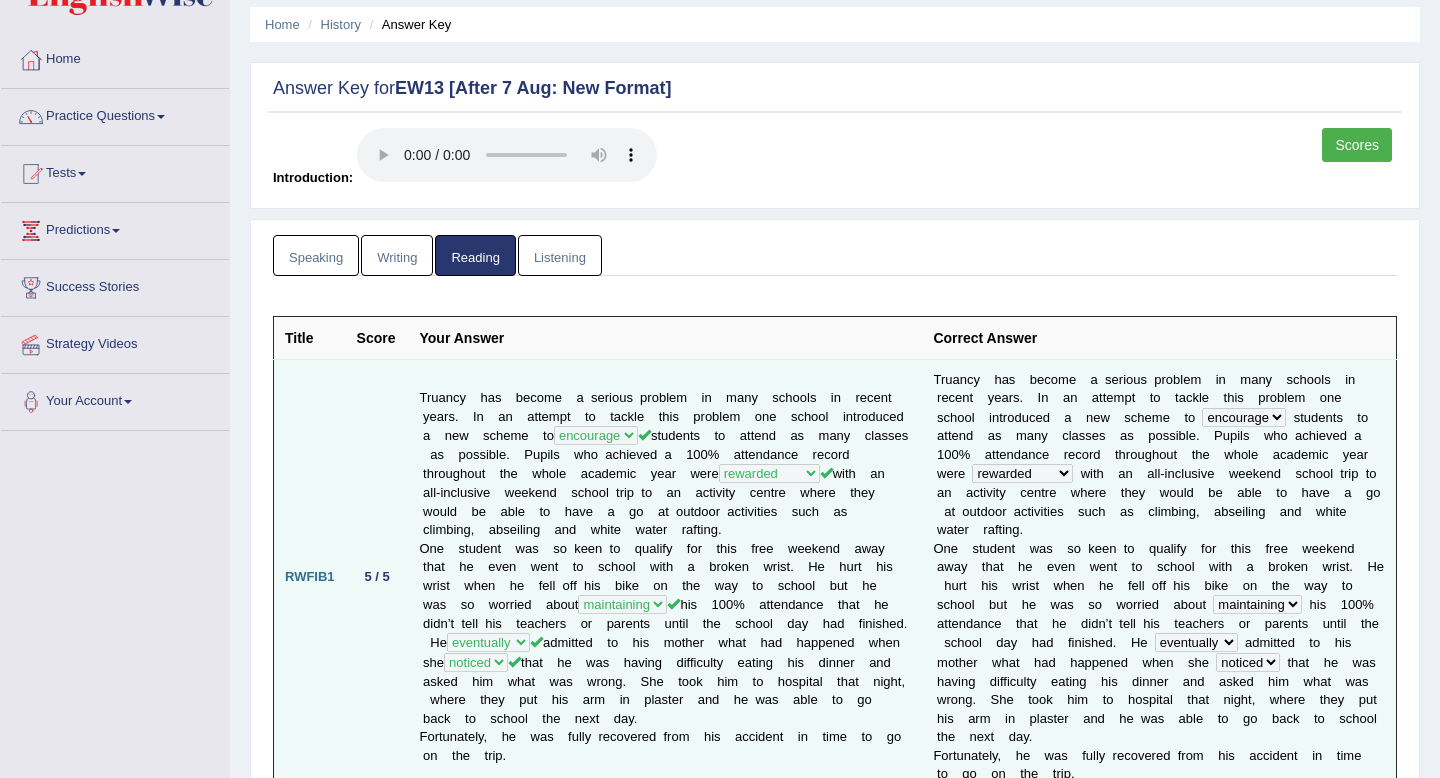 scroll, scrollTop: 66, scrollLeft: 0, axis: vertical 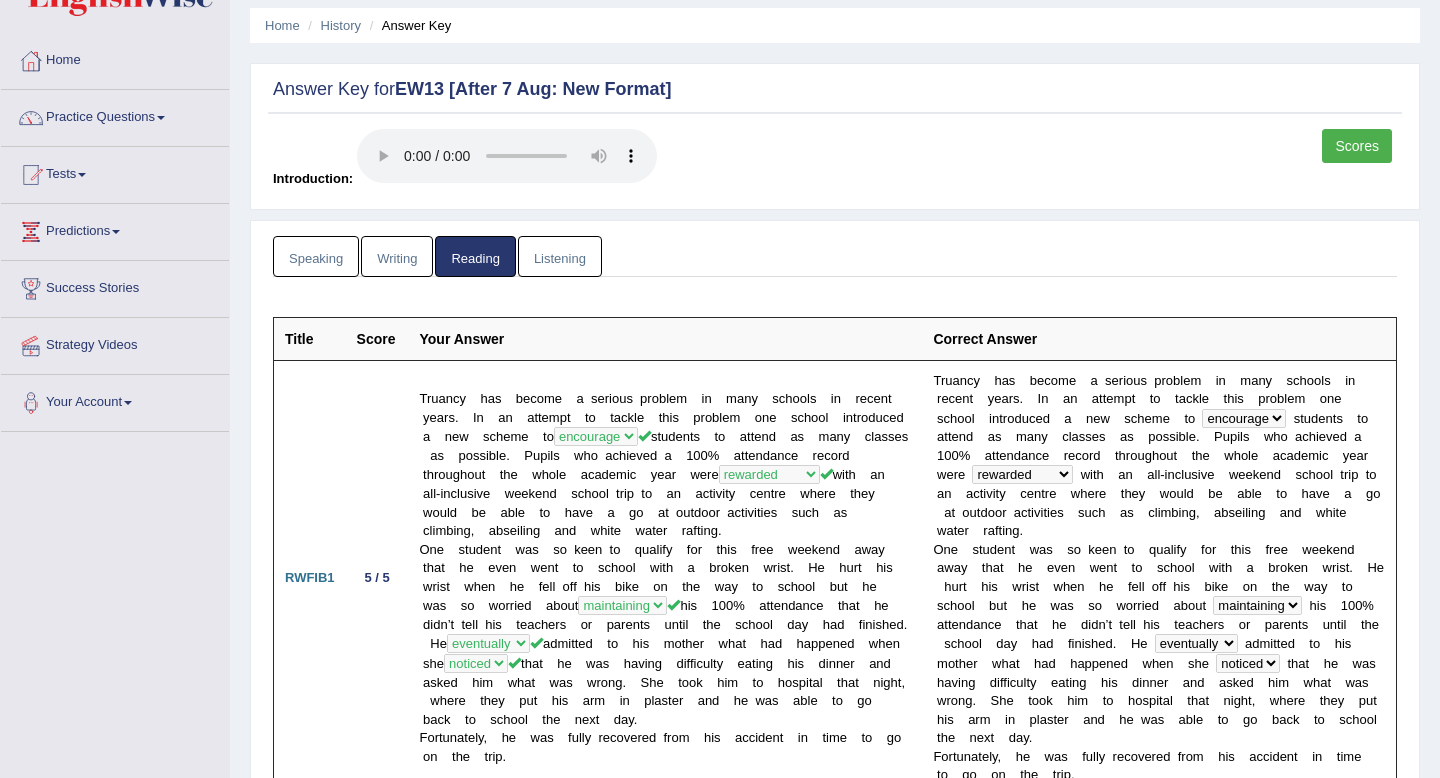 click on "Listening" at bounding box center (560, 256) 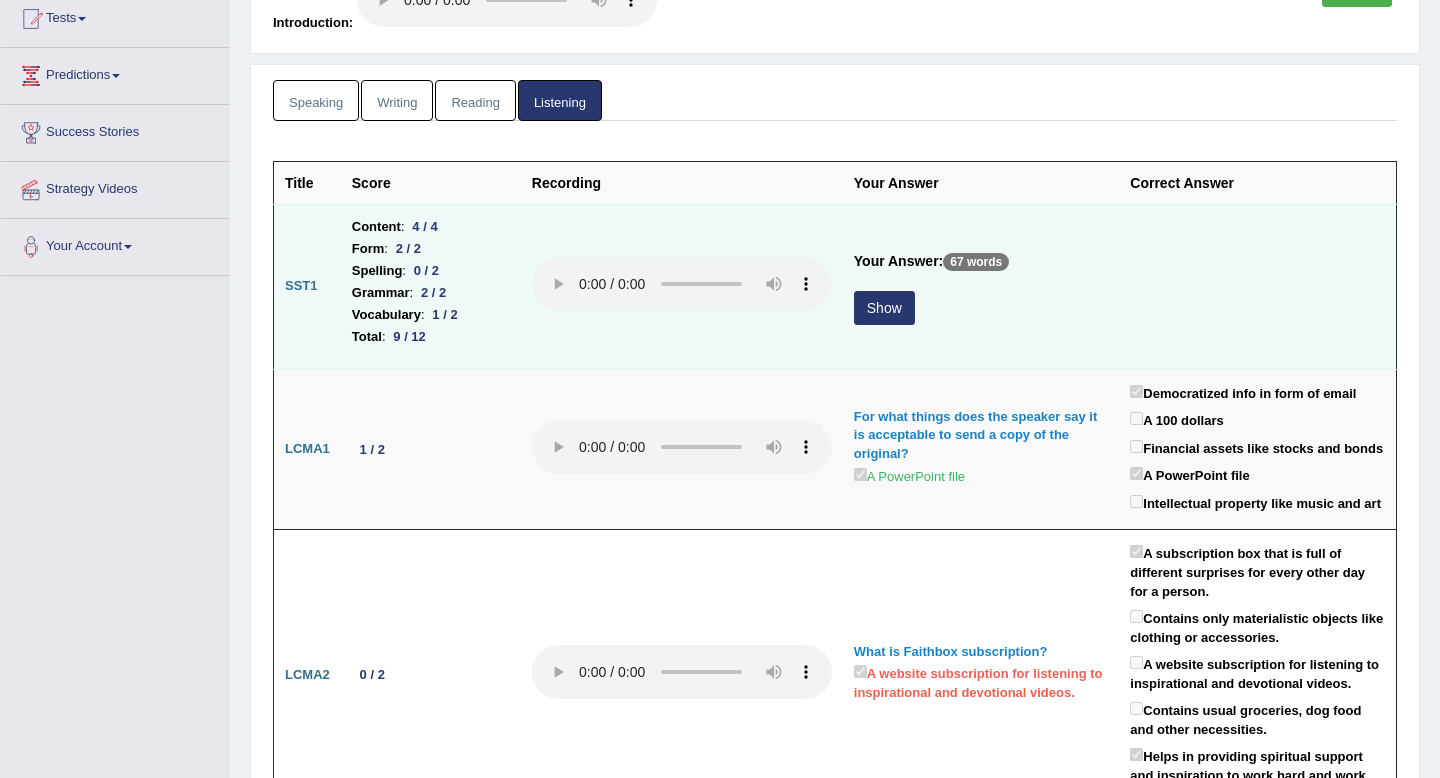 scroll, scrollTop: 227, scrollLeft: 0, axis: vertical 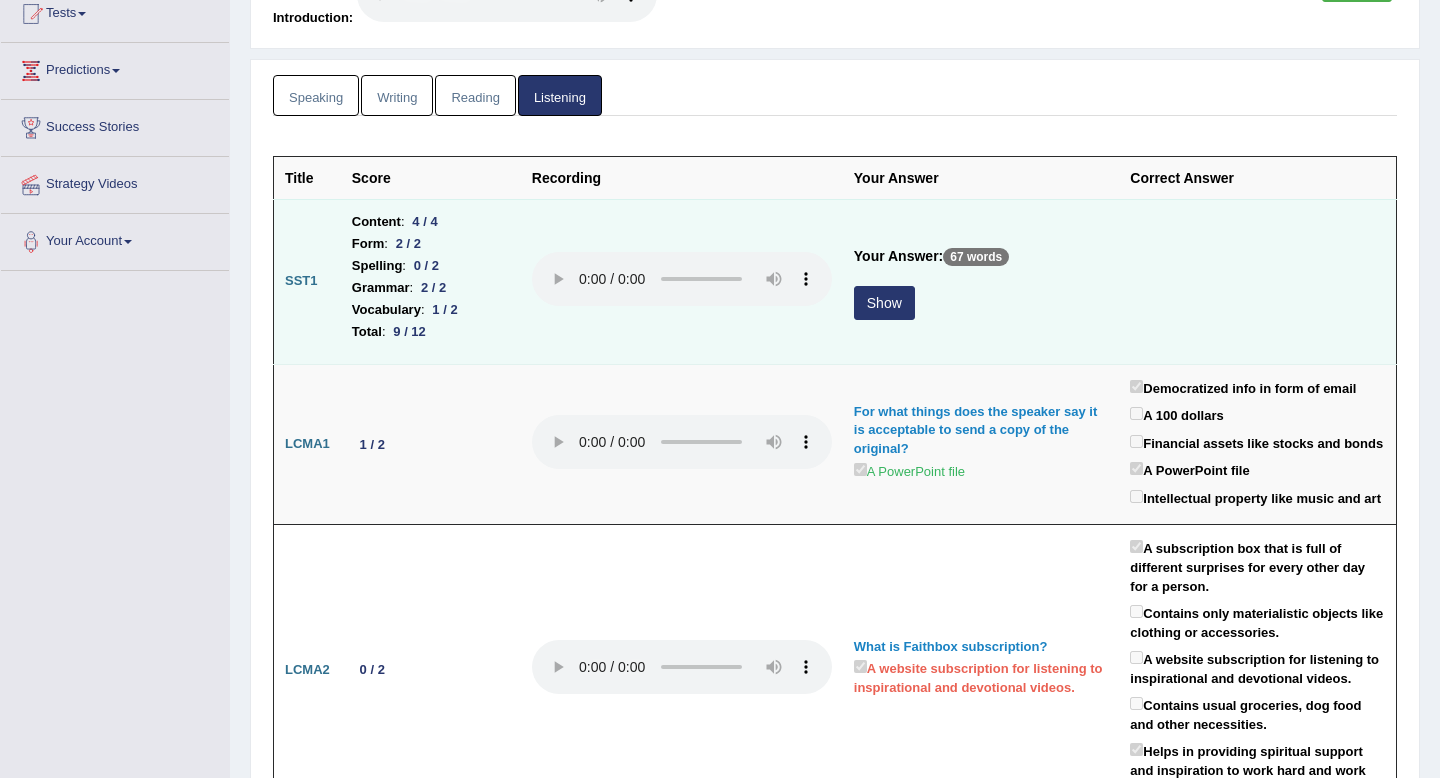 click on "Show" at bounding box center [884, 303] 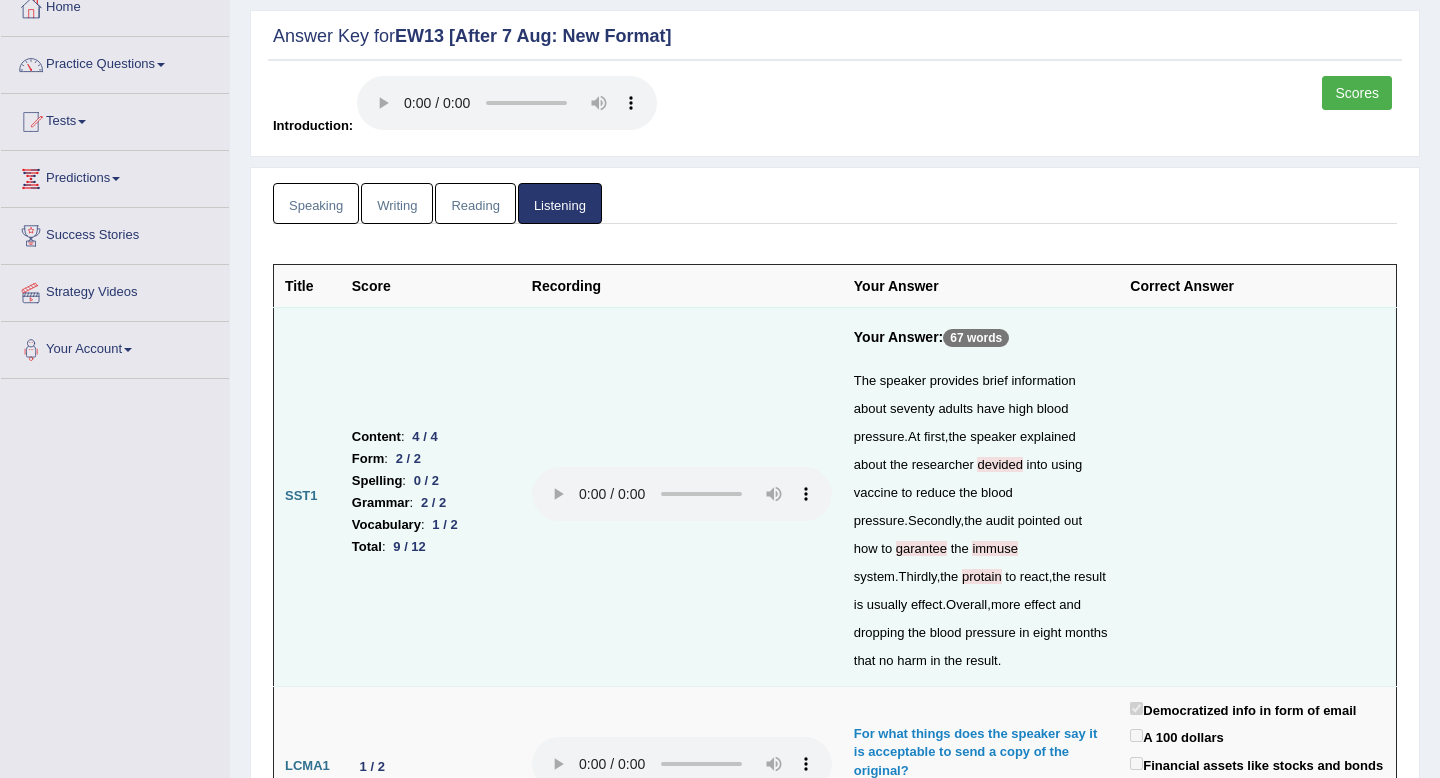 scroll, scrollTop: 0, scrollLeft: 0, axis: both 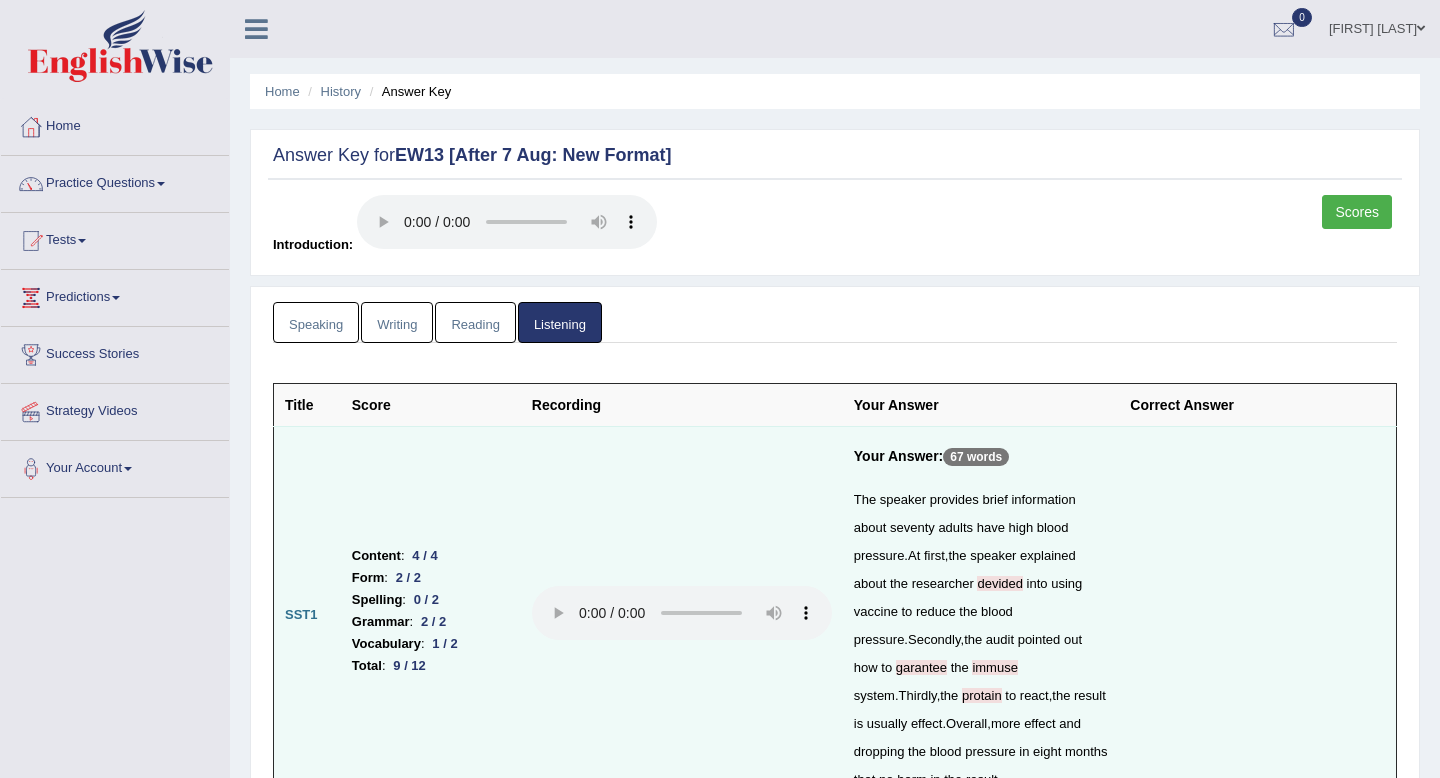 click on "Scores" at bounding box center [1357, 212] 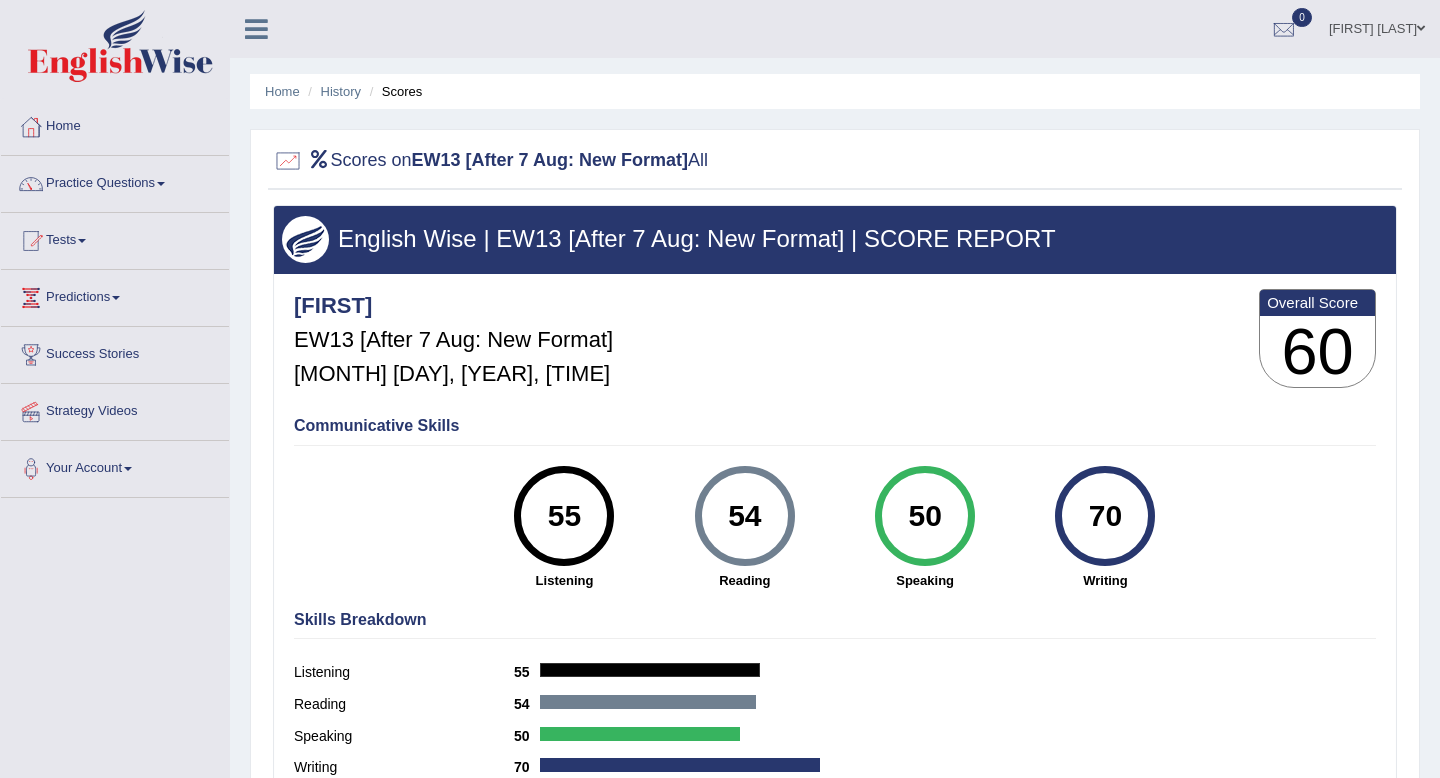 scroll, scrollTop: 96, scrollLeft: 0, axis: vertical 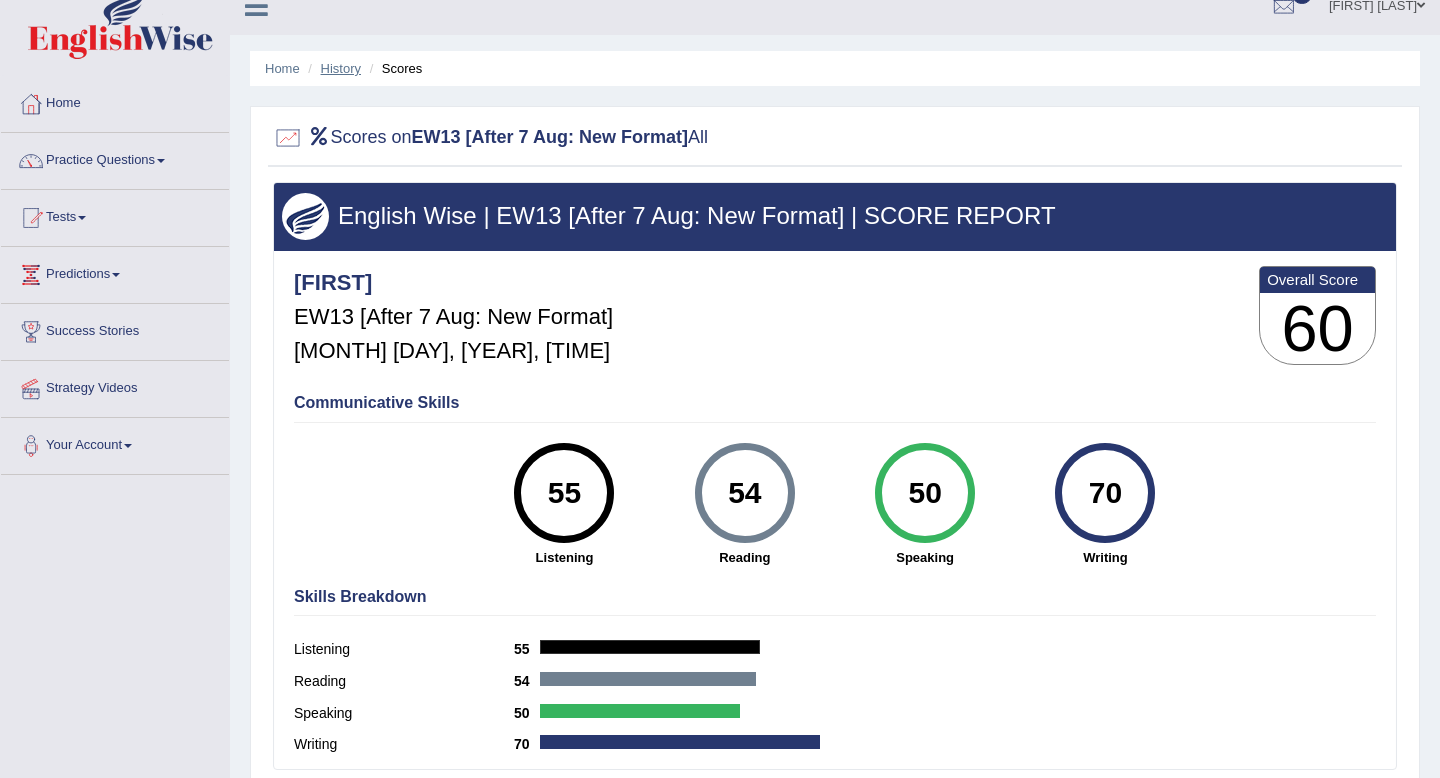 click on "History" at bounding box center [341, 68] 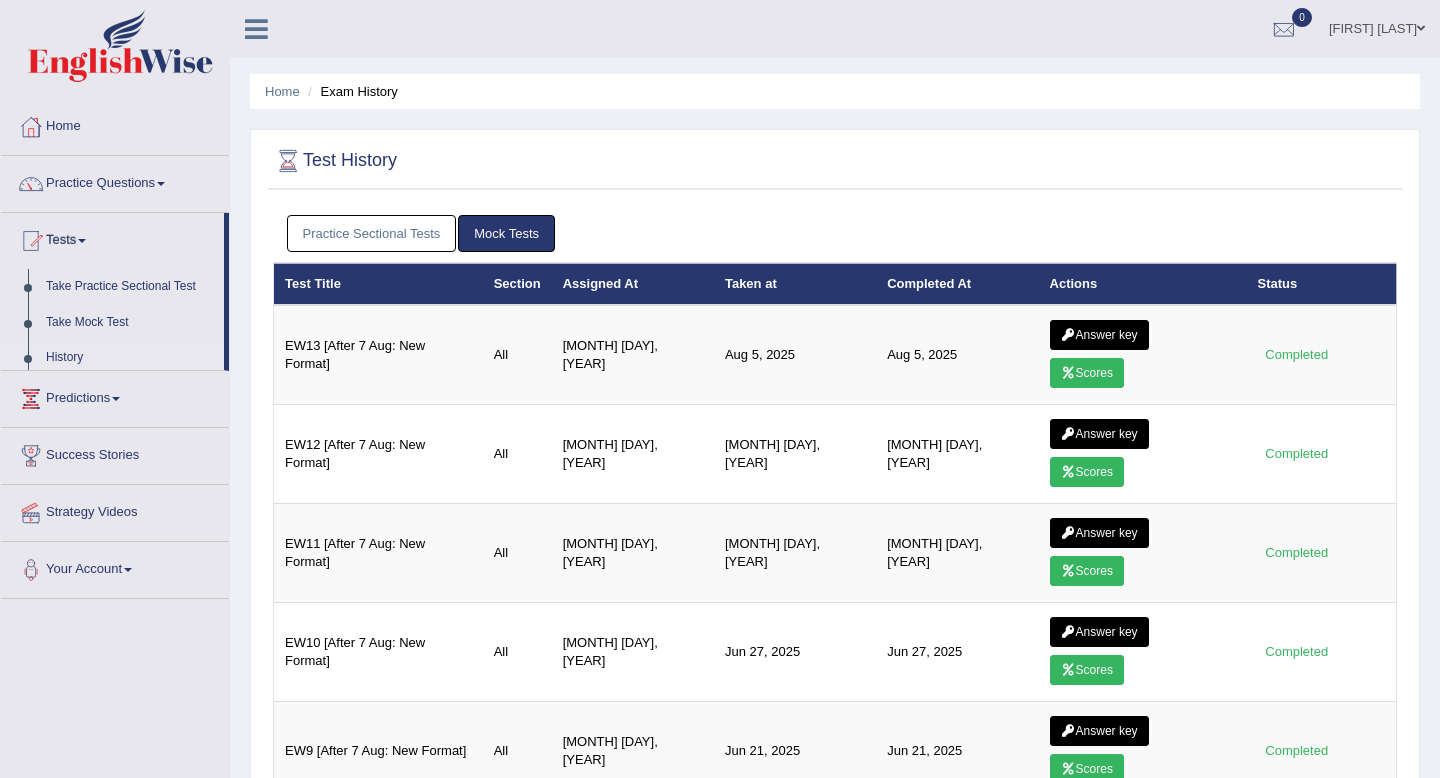 scroll, scrollTop: 0, scrollLeft: 0, axis: both 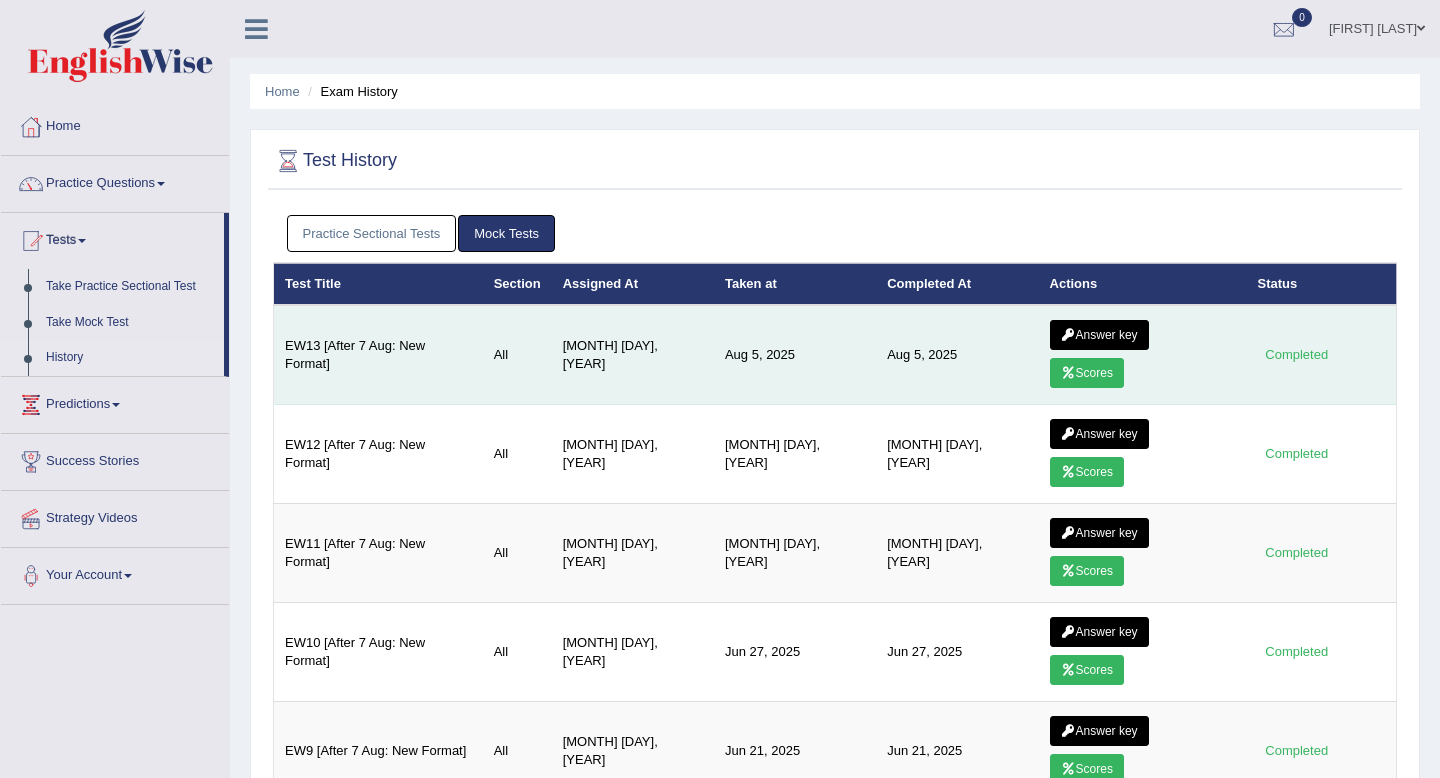 click at bounding box center (1068, 373) 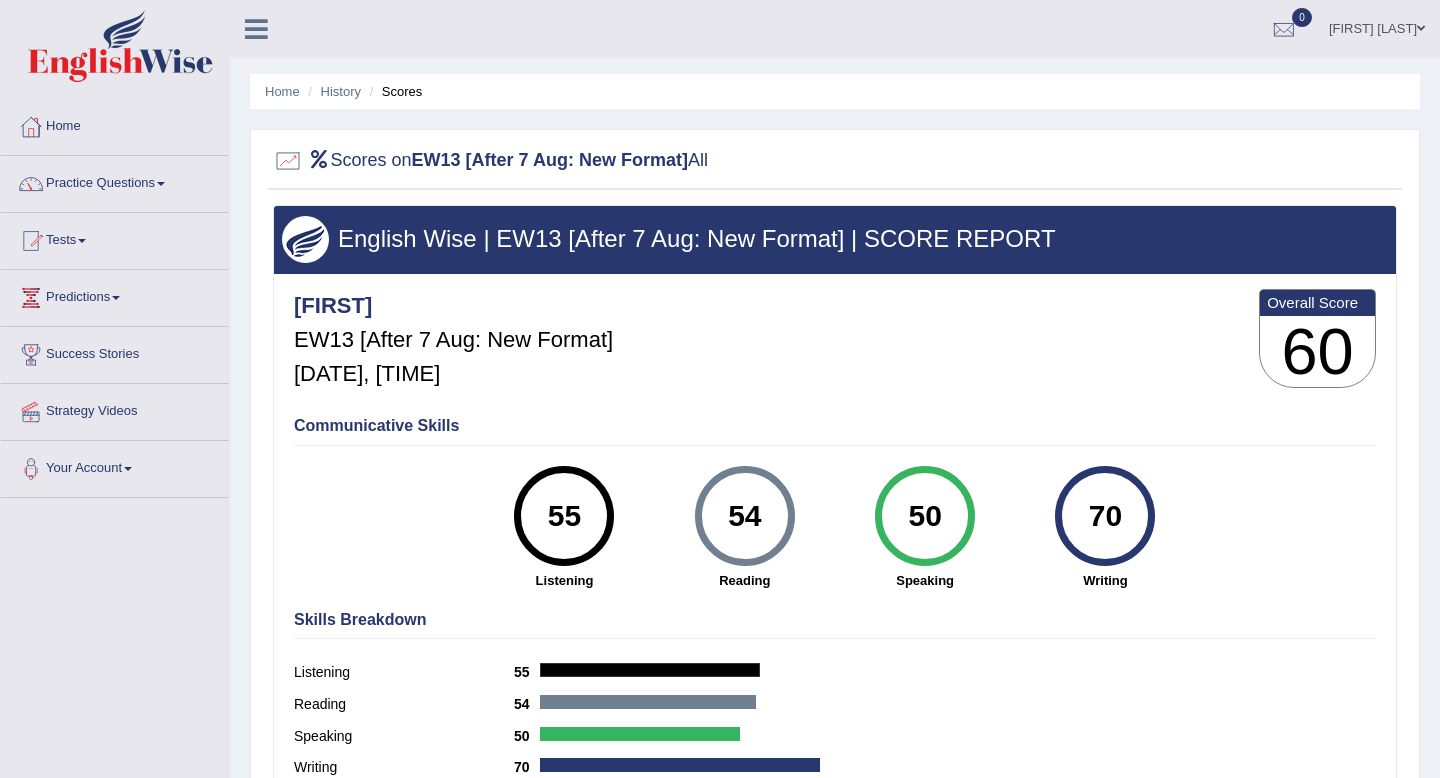scroll, scrollTop: 0, scrollLeft: 0, axis: both 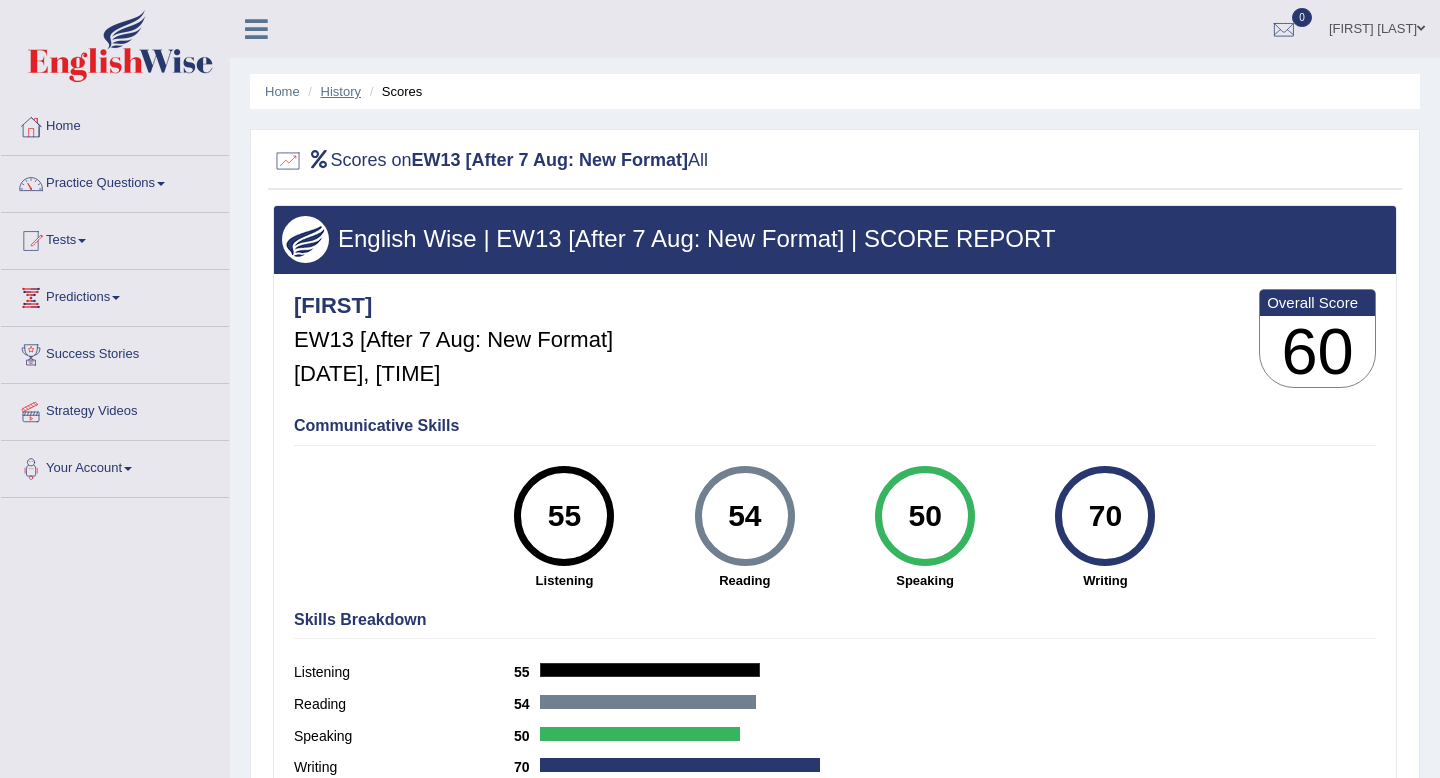 click on "History" at bounding box center [341, 91] 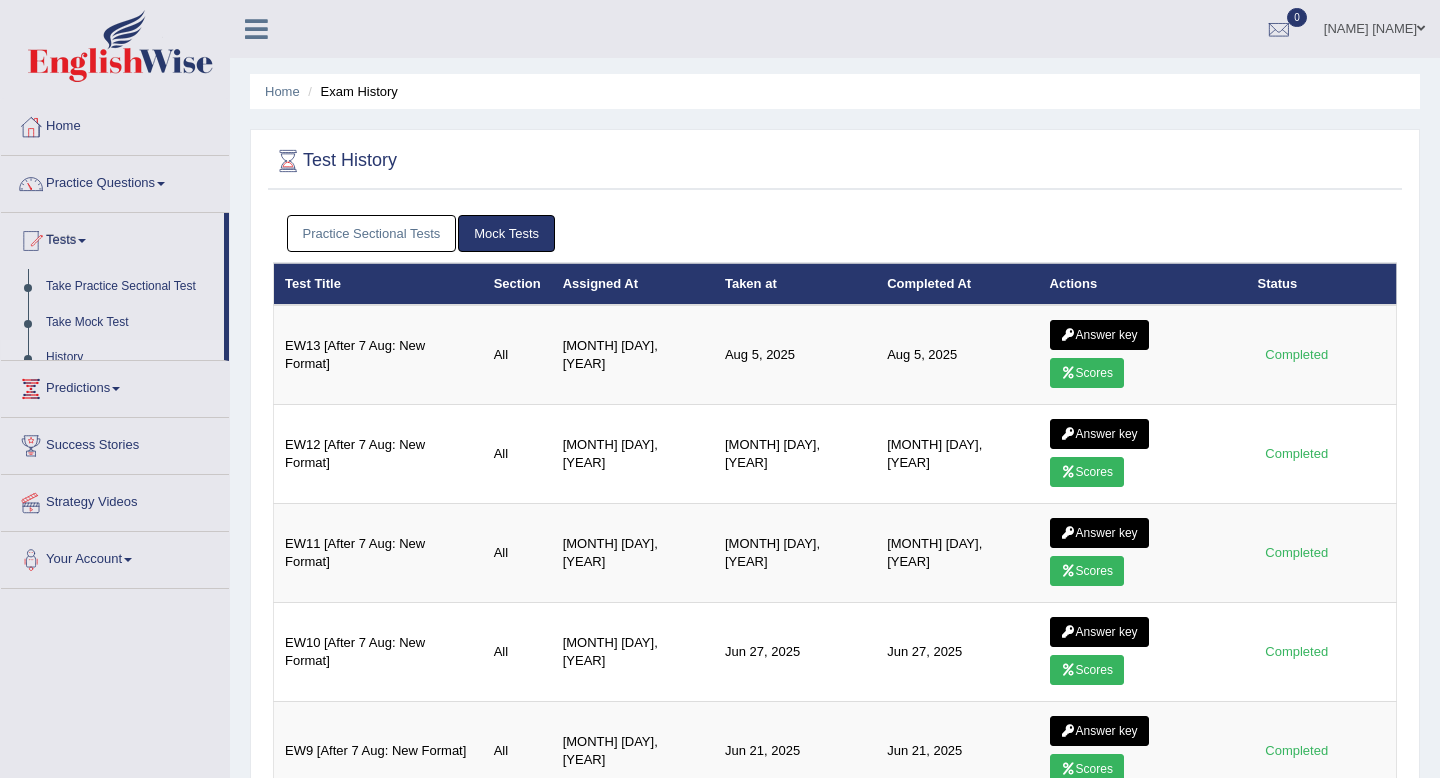 scroll, scrollTop: 0, scrollLeft: 0, axis: both 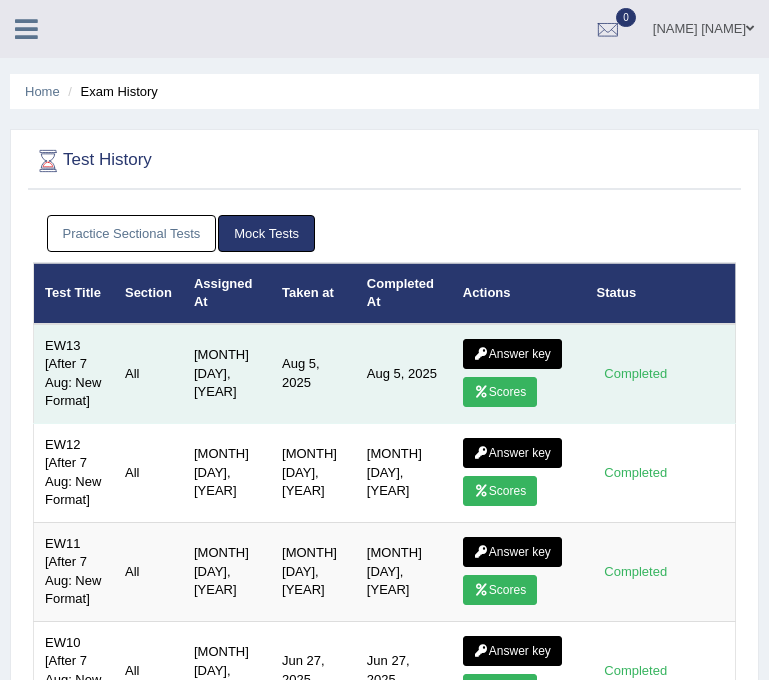 click on "Scores" at bounding box center (500, 392) 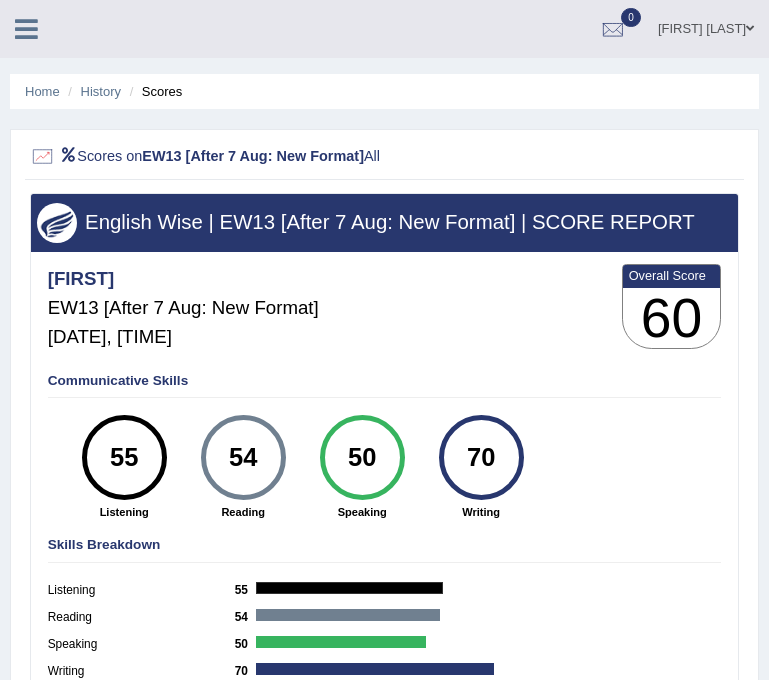 scroll, scrollTop: 0, scrollLeft: 0, axis: both 